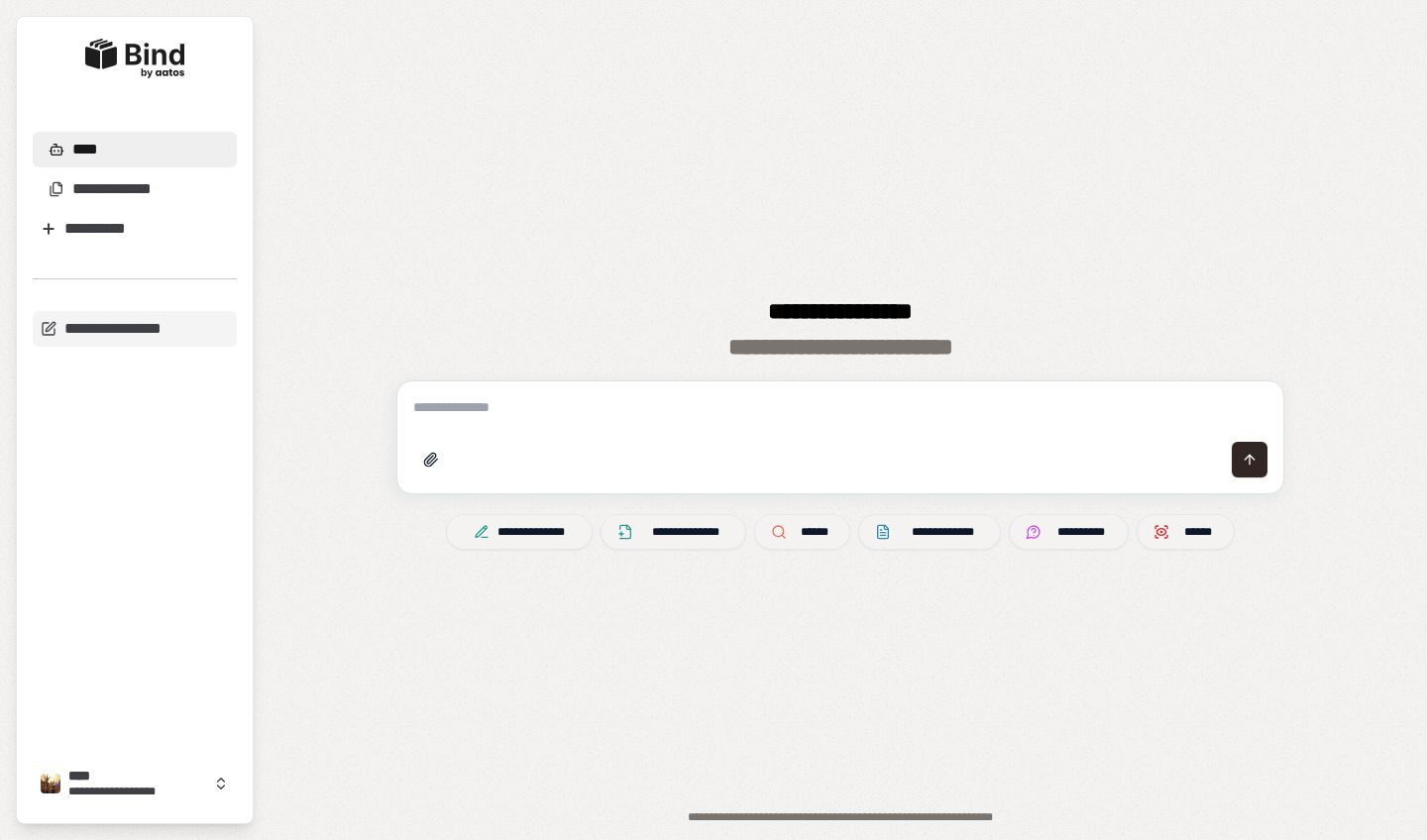scroll, scrollTop: 0, scrollLeft: 0, axis: both 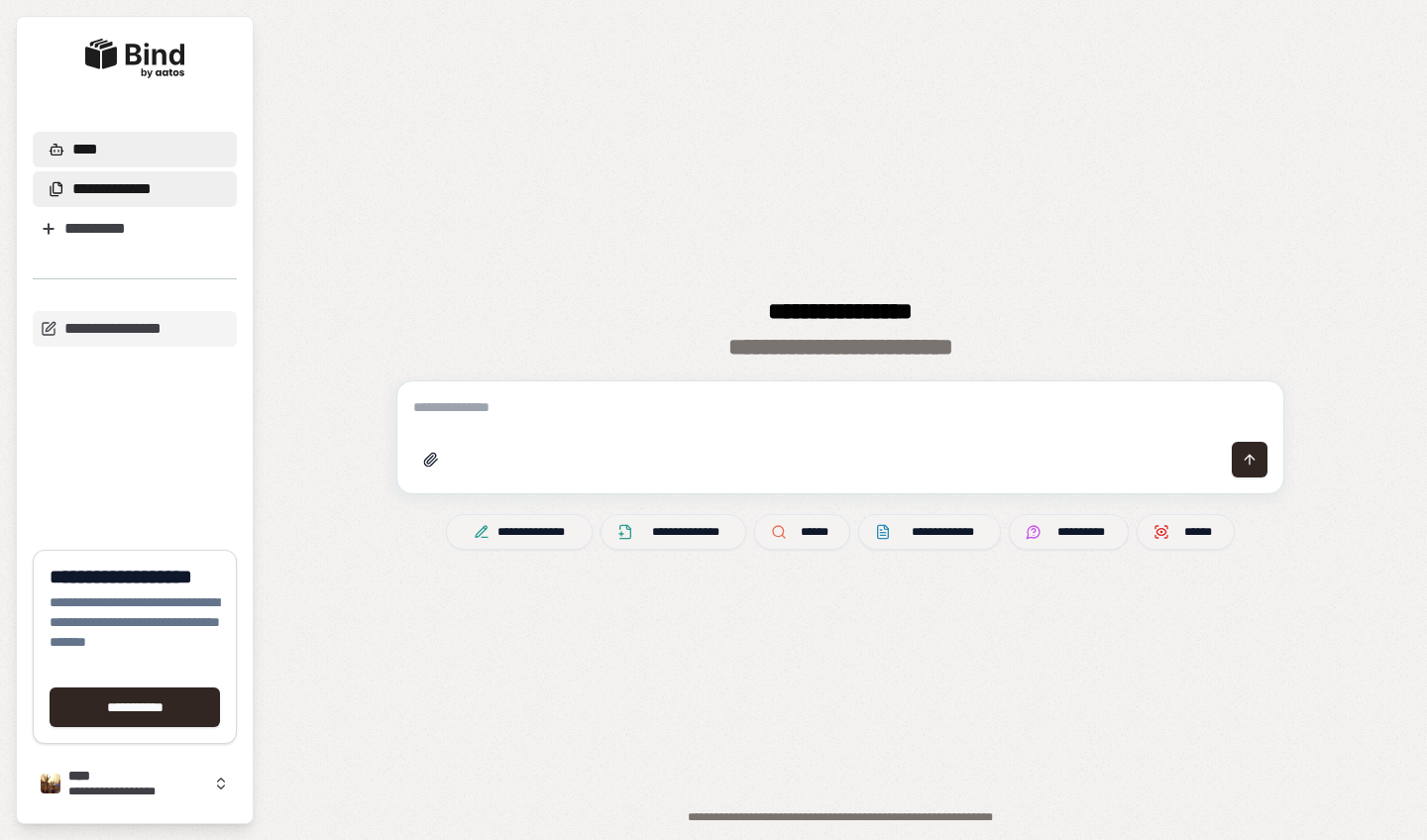 click on "**********" at bounding box center [112, 189] 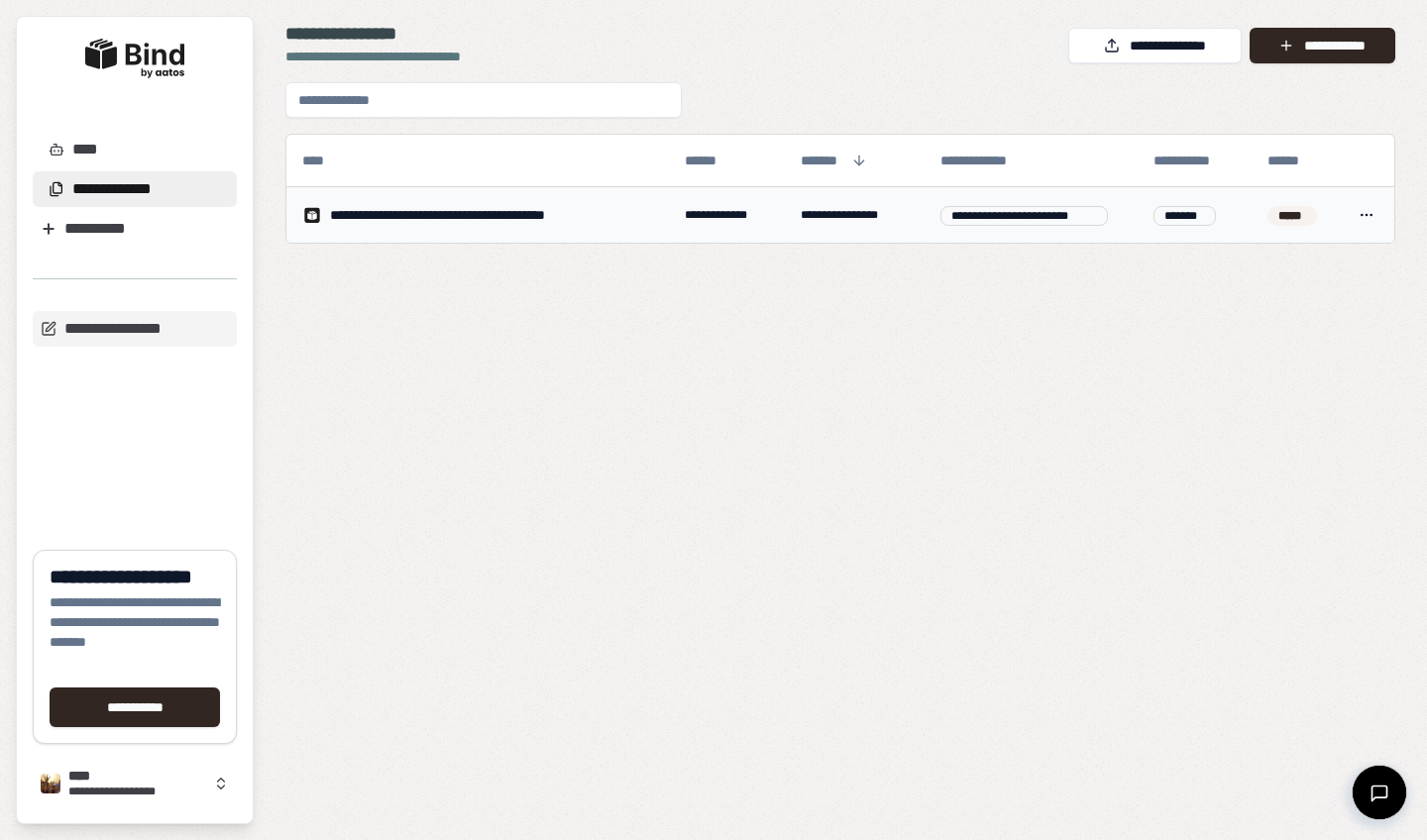 click on "**********" at bounding box center (479, 215) 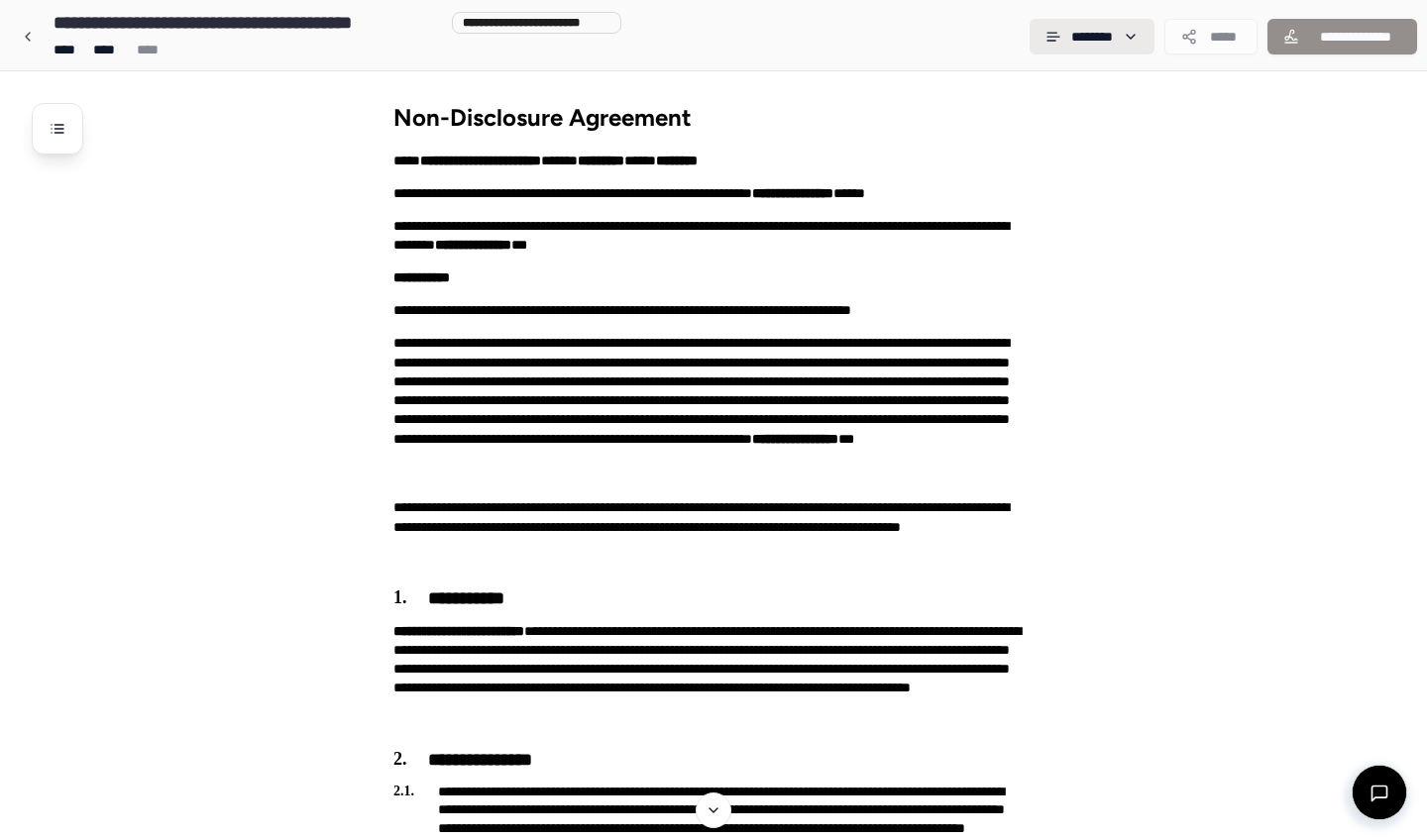 click on "**********" at bounding box center (714, 720) 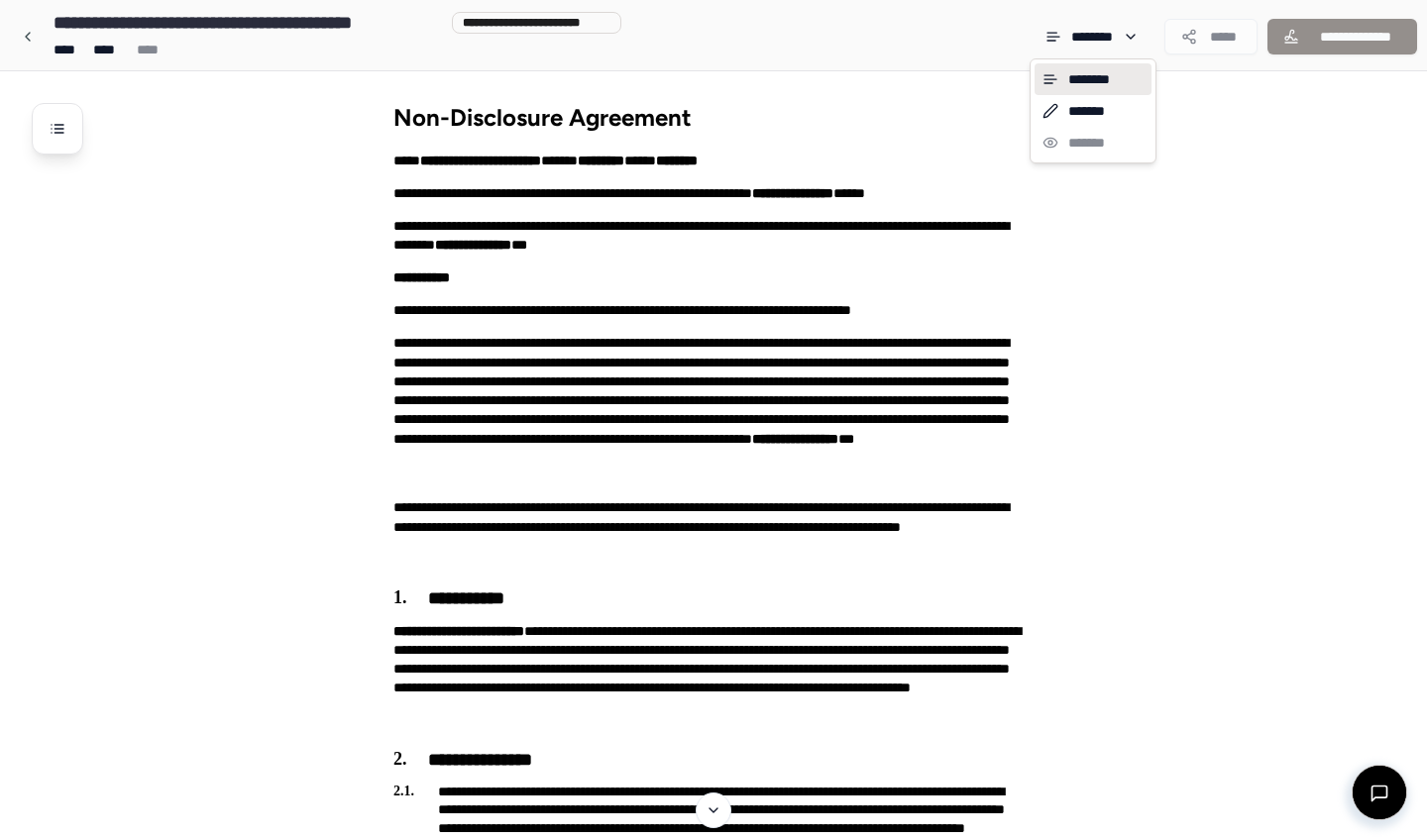 click on "******** ******* *******" at bounding box center [1093, 111] 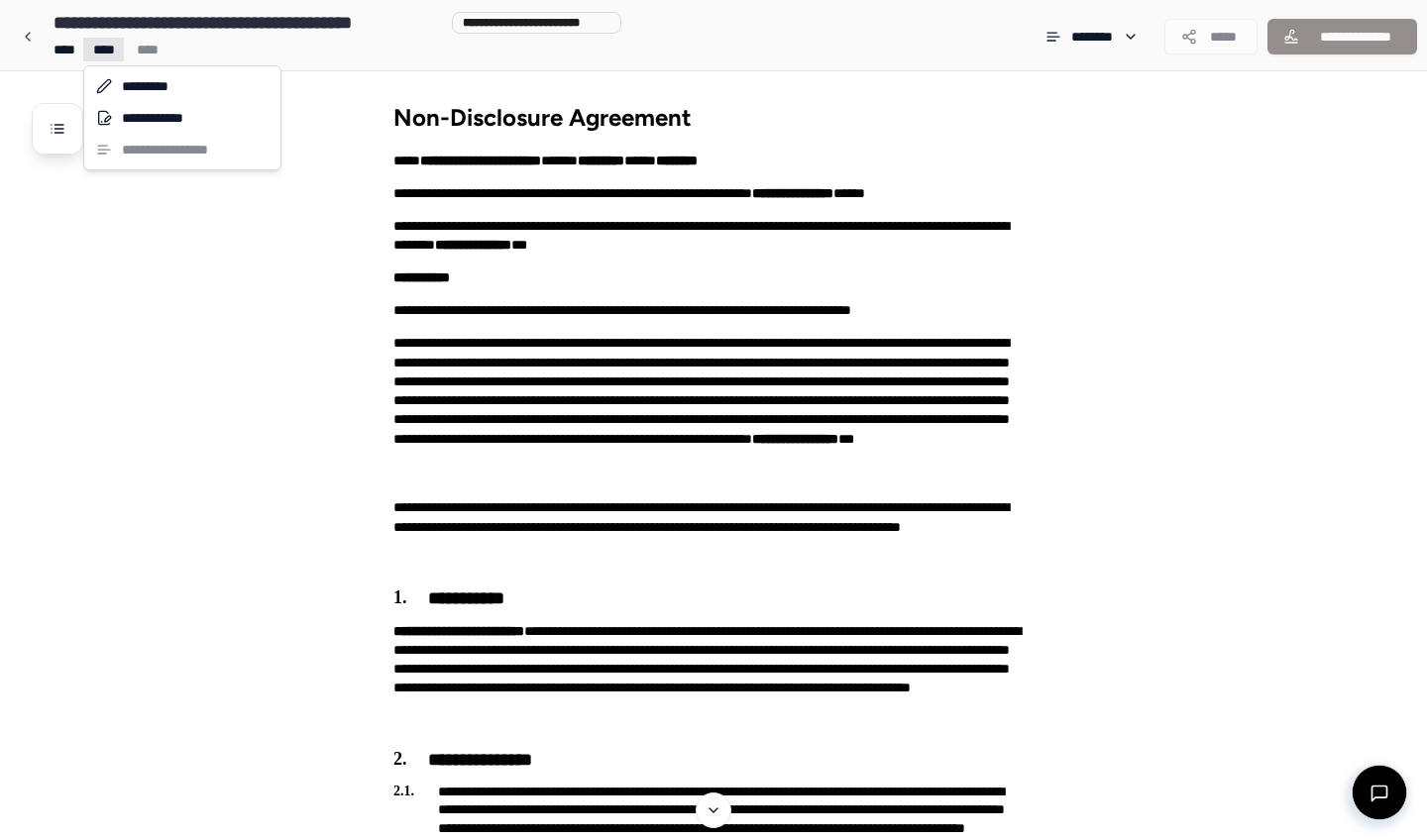 click on "**********" at bounding box center [714, 788] 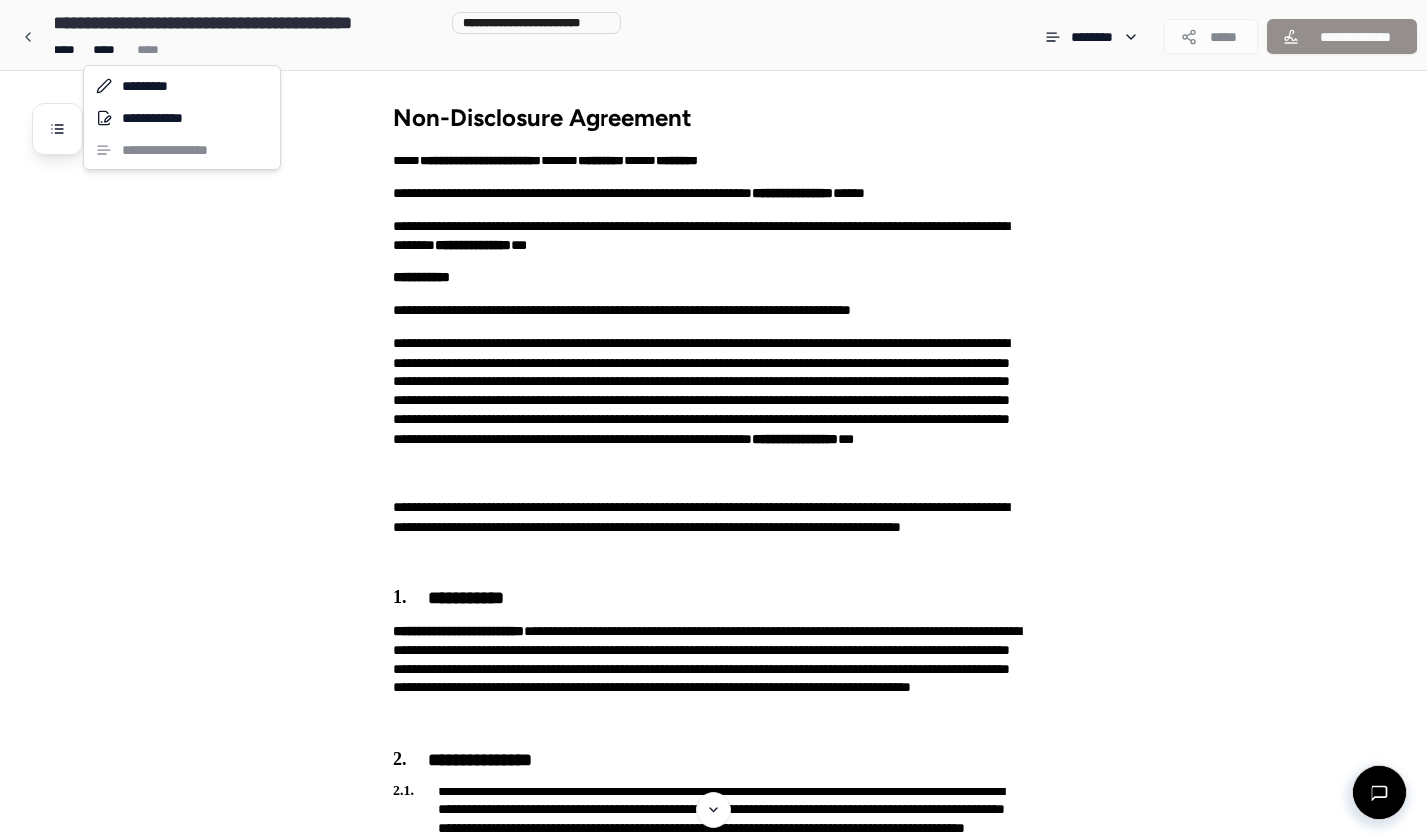 click on "**********" at bounding box center [714, 788] 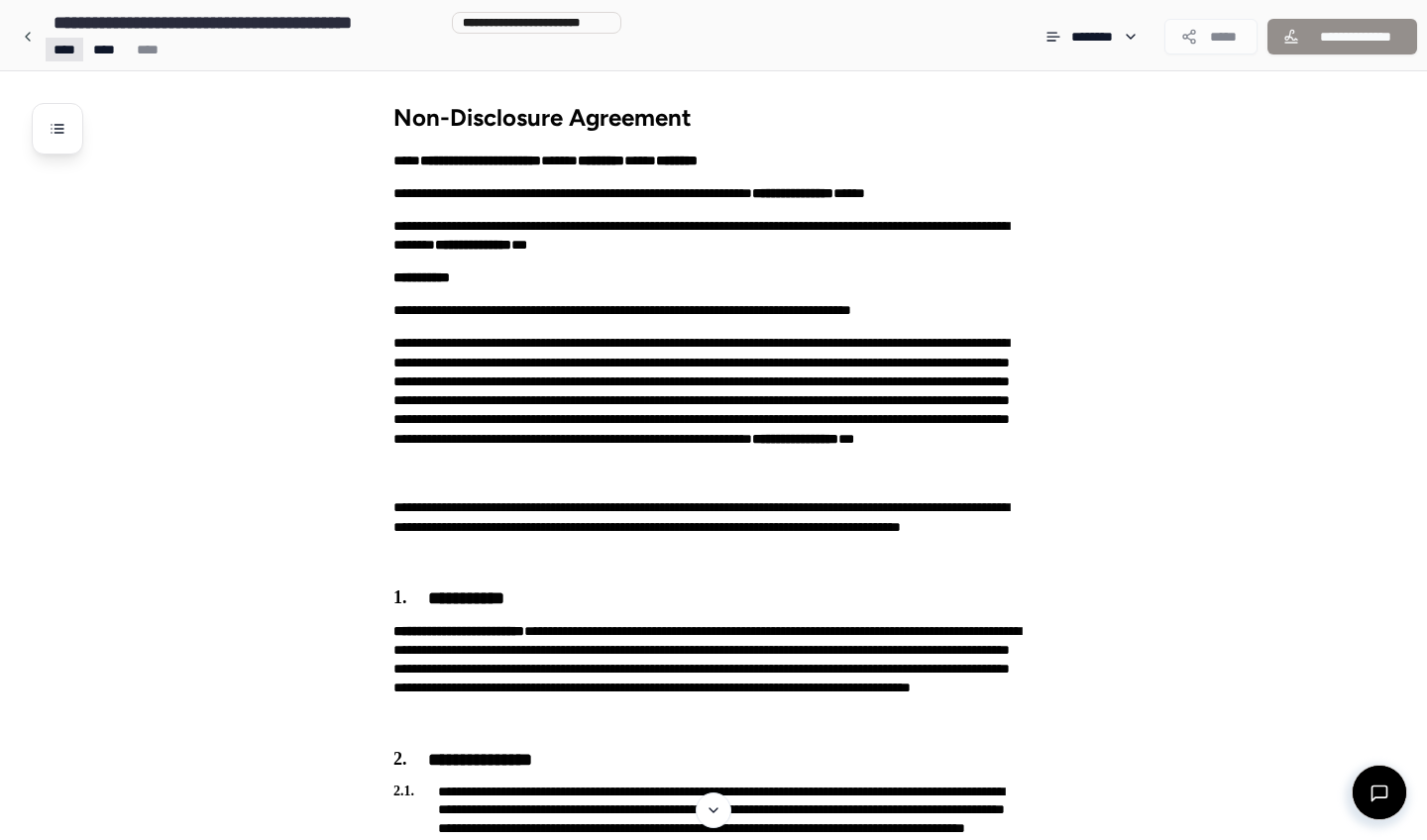 click on "**********" at bounding box center [714, 788] 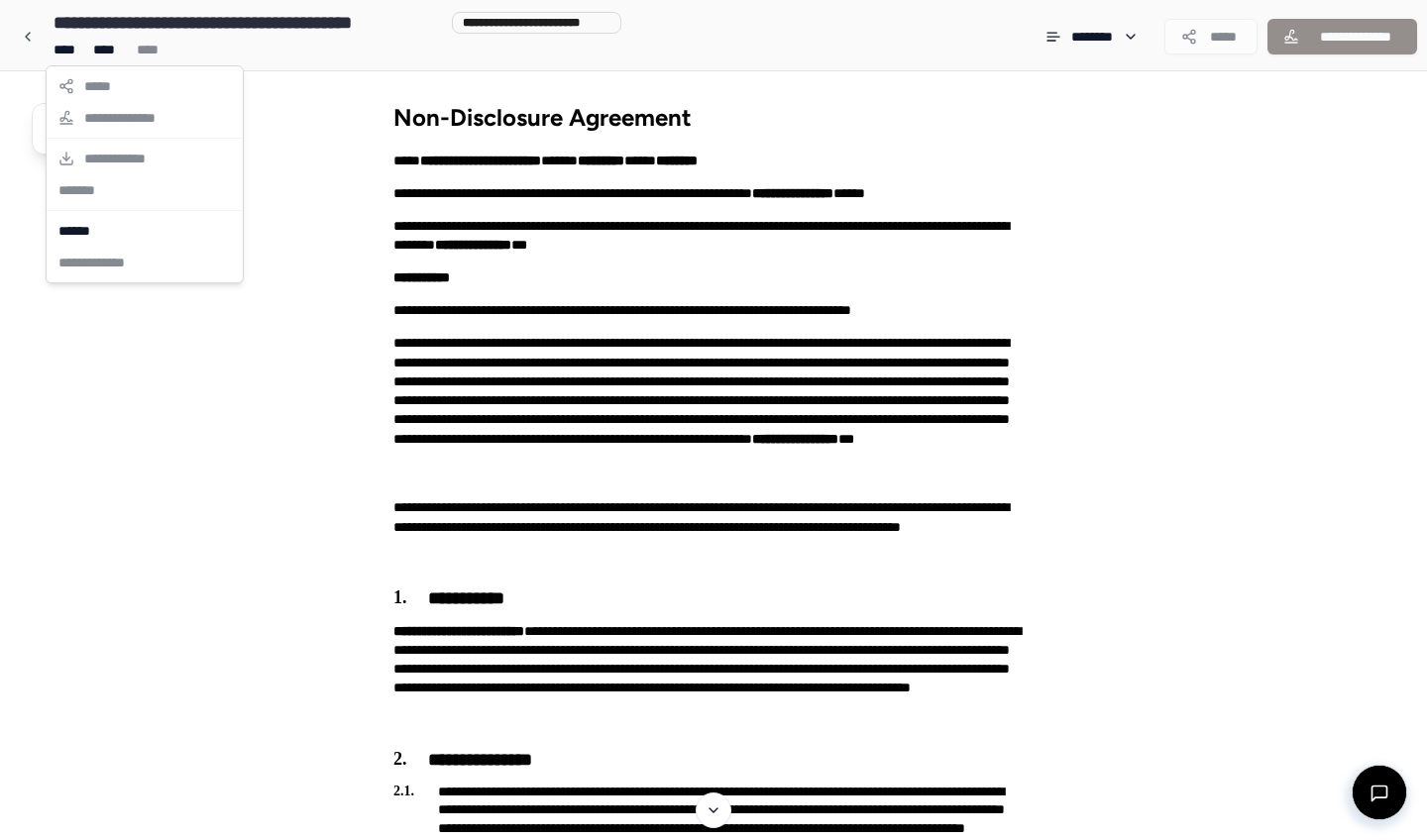 click on "**********" at bounding box center (714, 788) 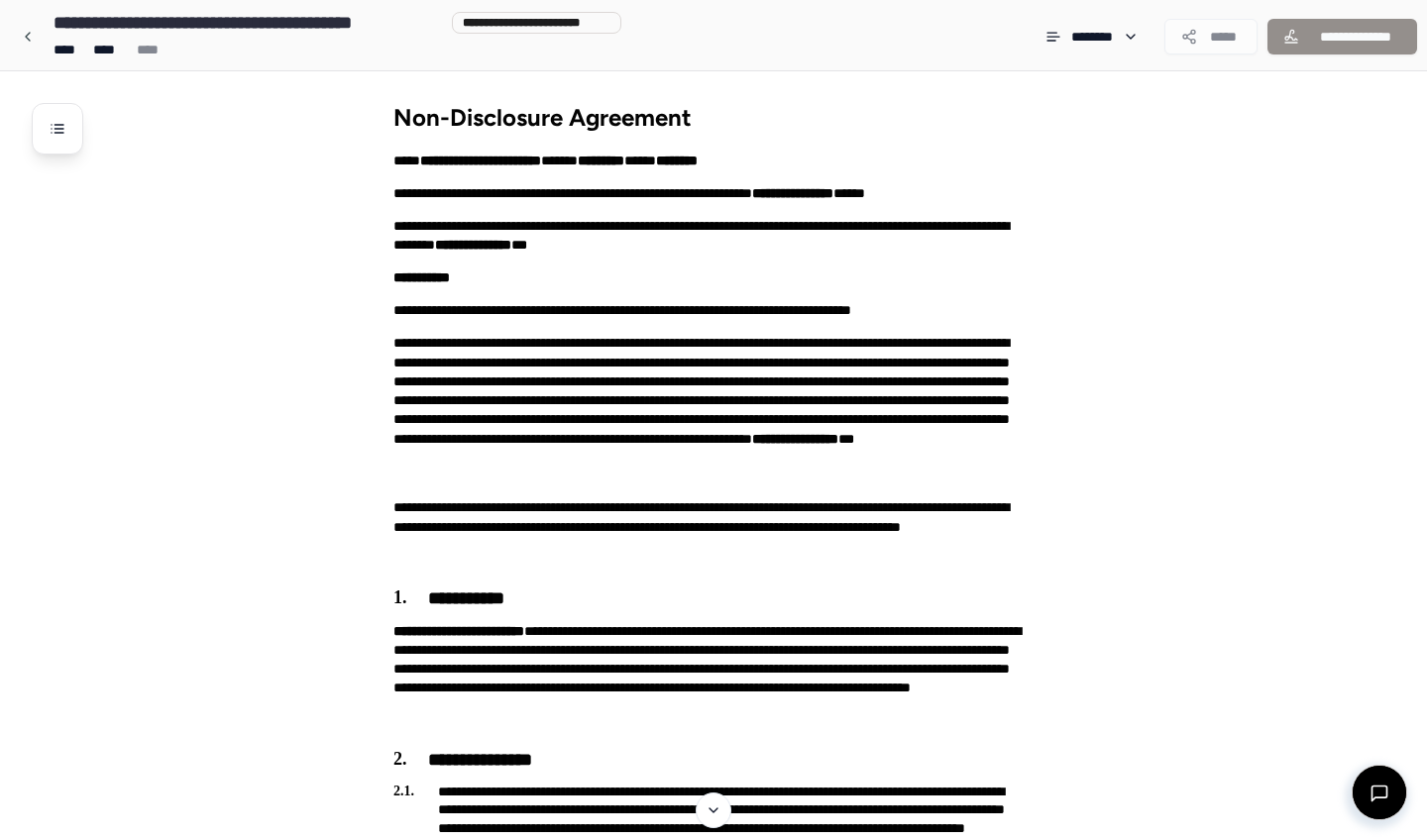 click on "**********" at bounding box center [714, 788] 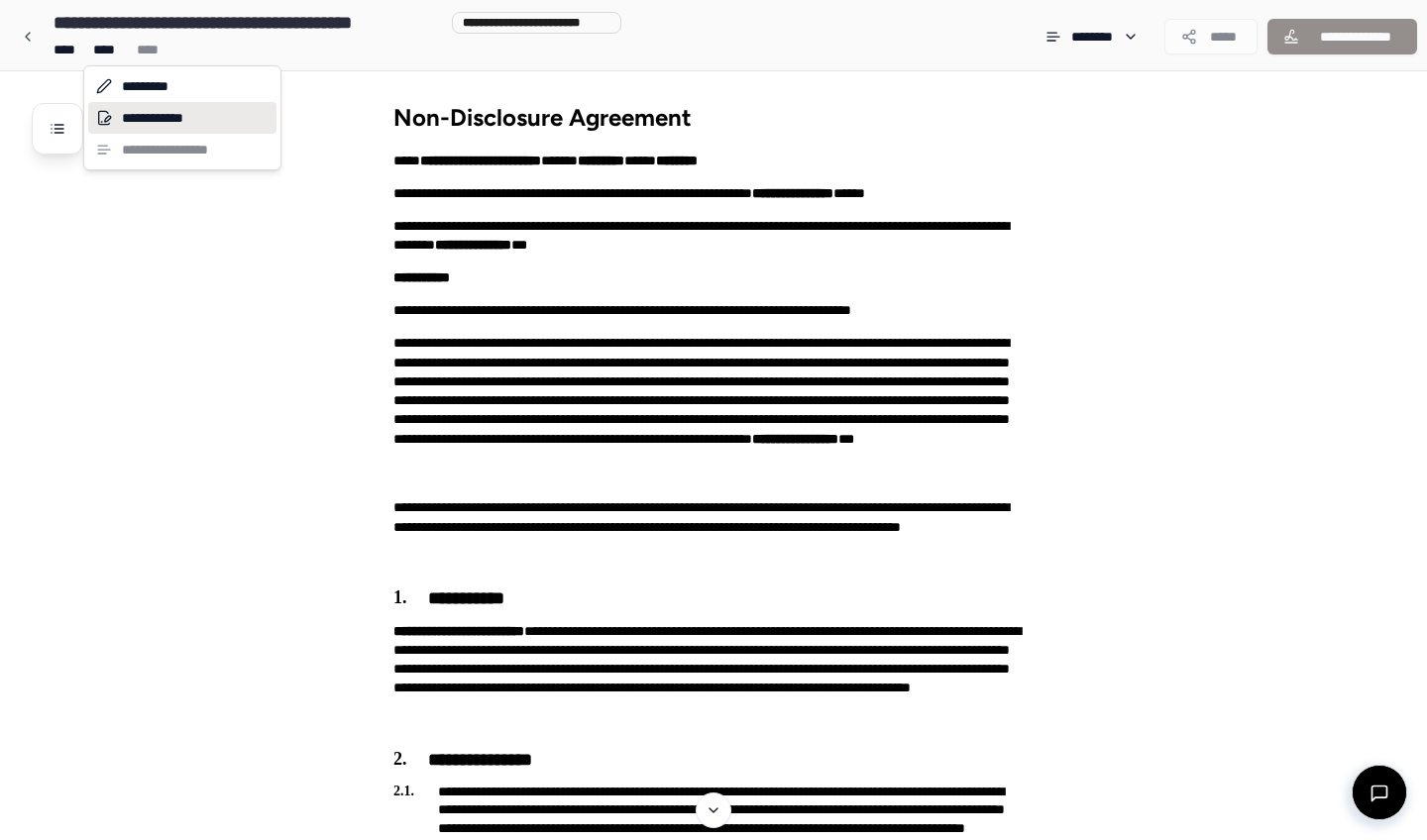 click on "**********" at bounding box center (182, 118) 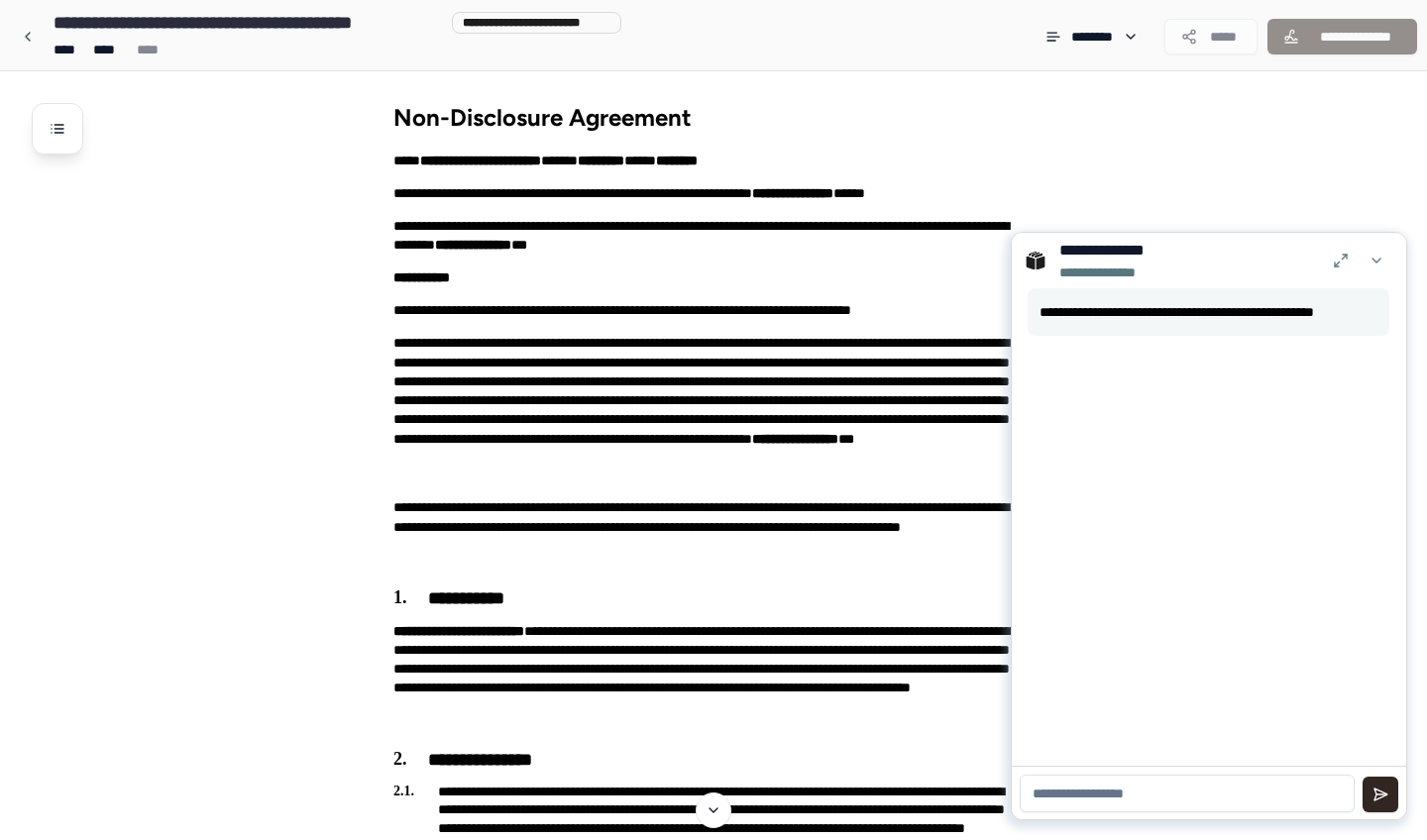 click on "**********" at bounding box center (248, 23) 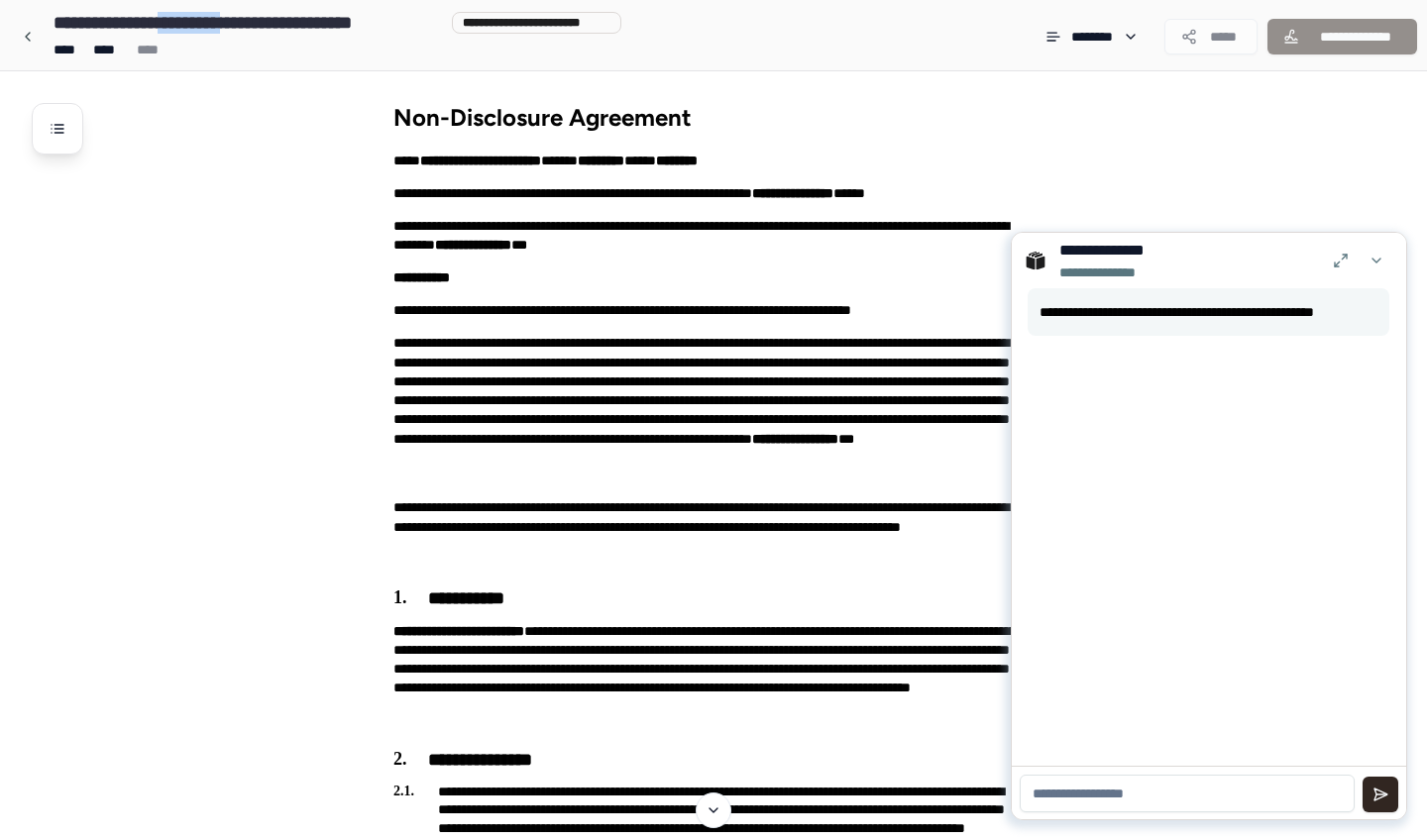 click on "**********" at bounding box center (248, 23) 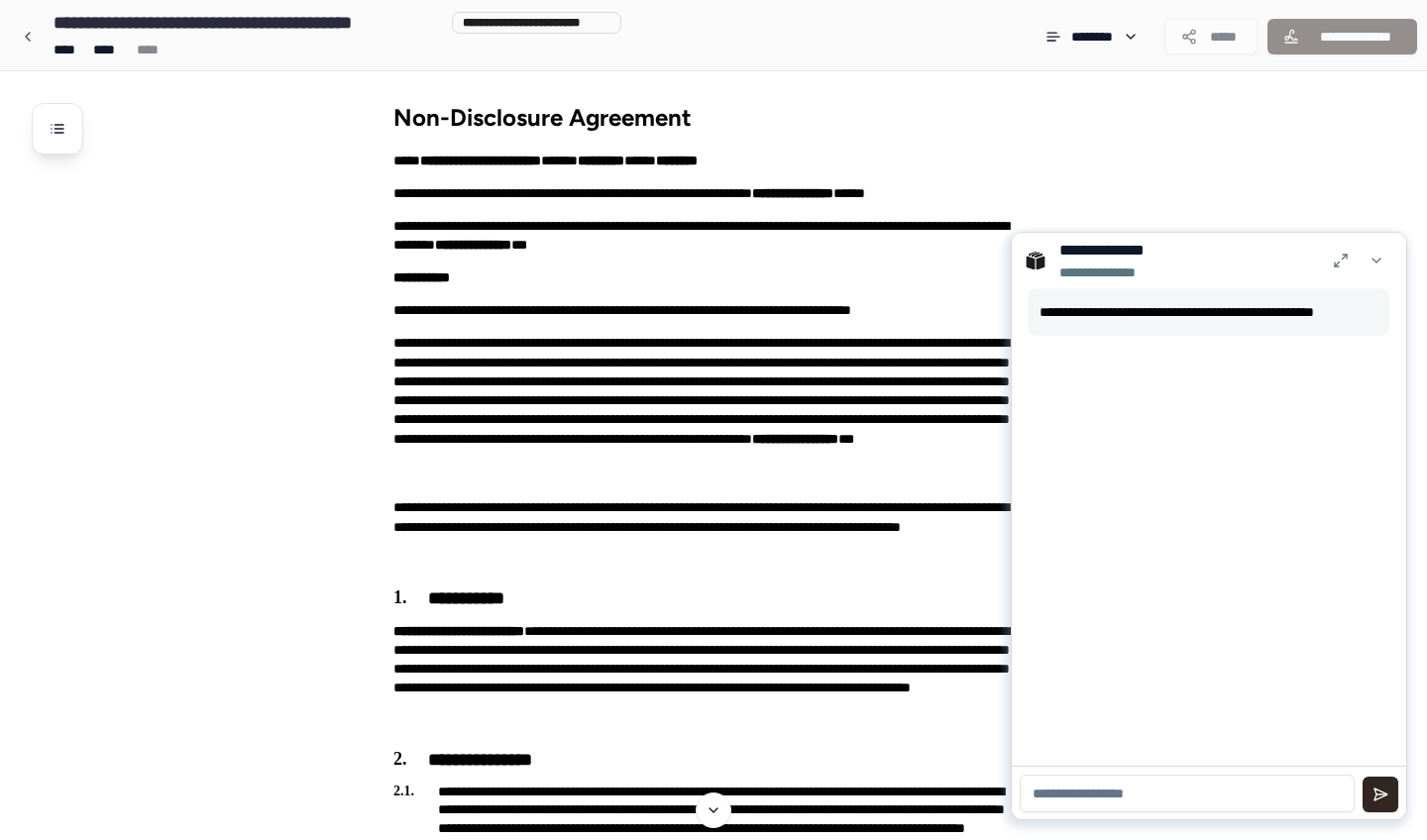 click on "**********" at bounding box center [739, 823] 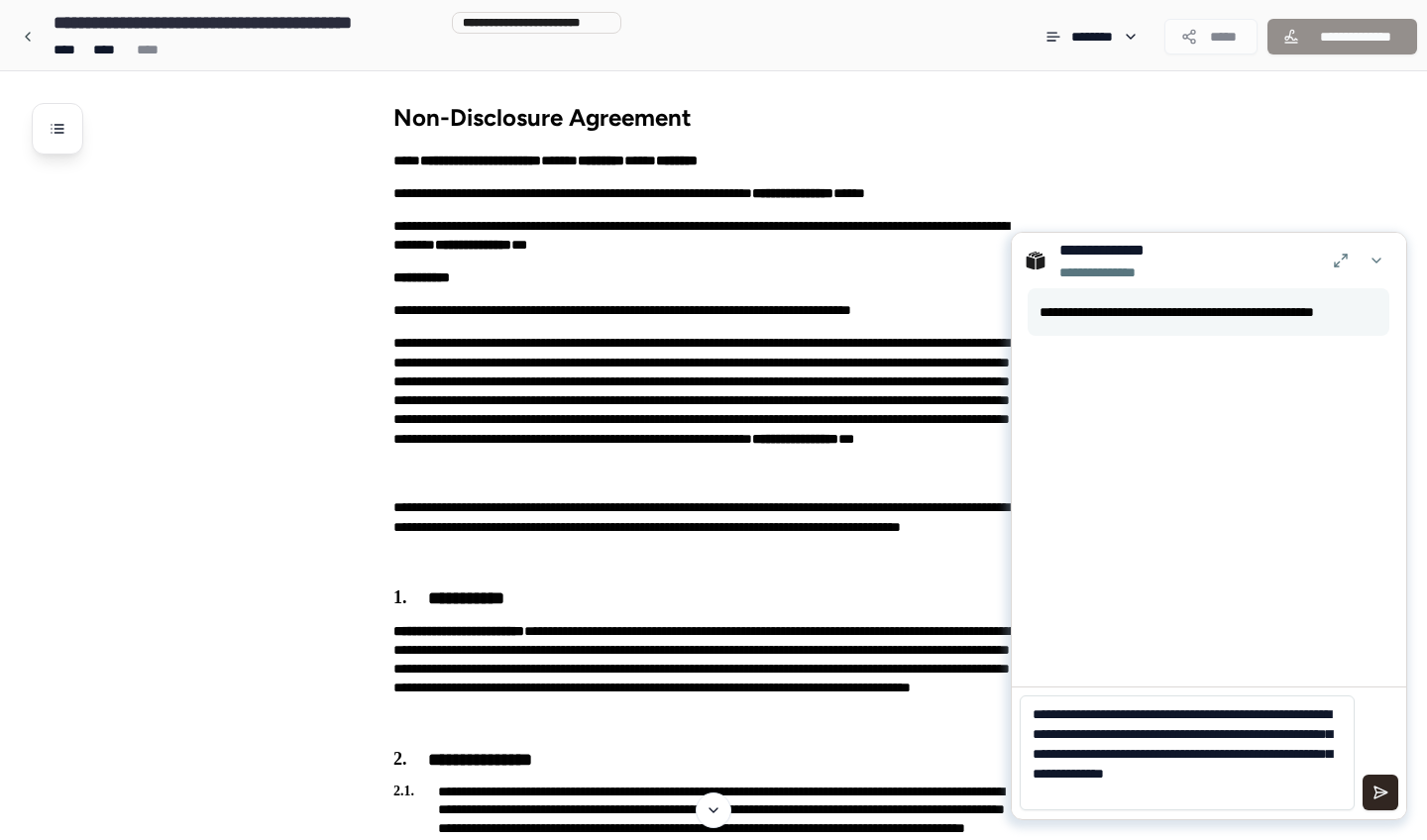 scroll, scrollTop: 0, scrollLeft: 0, axis: both 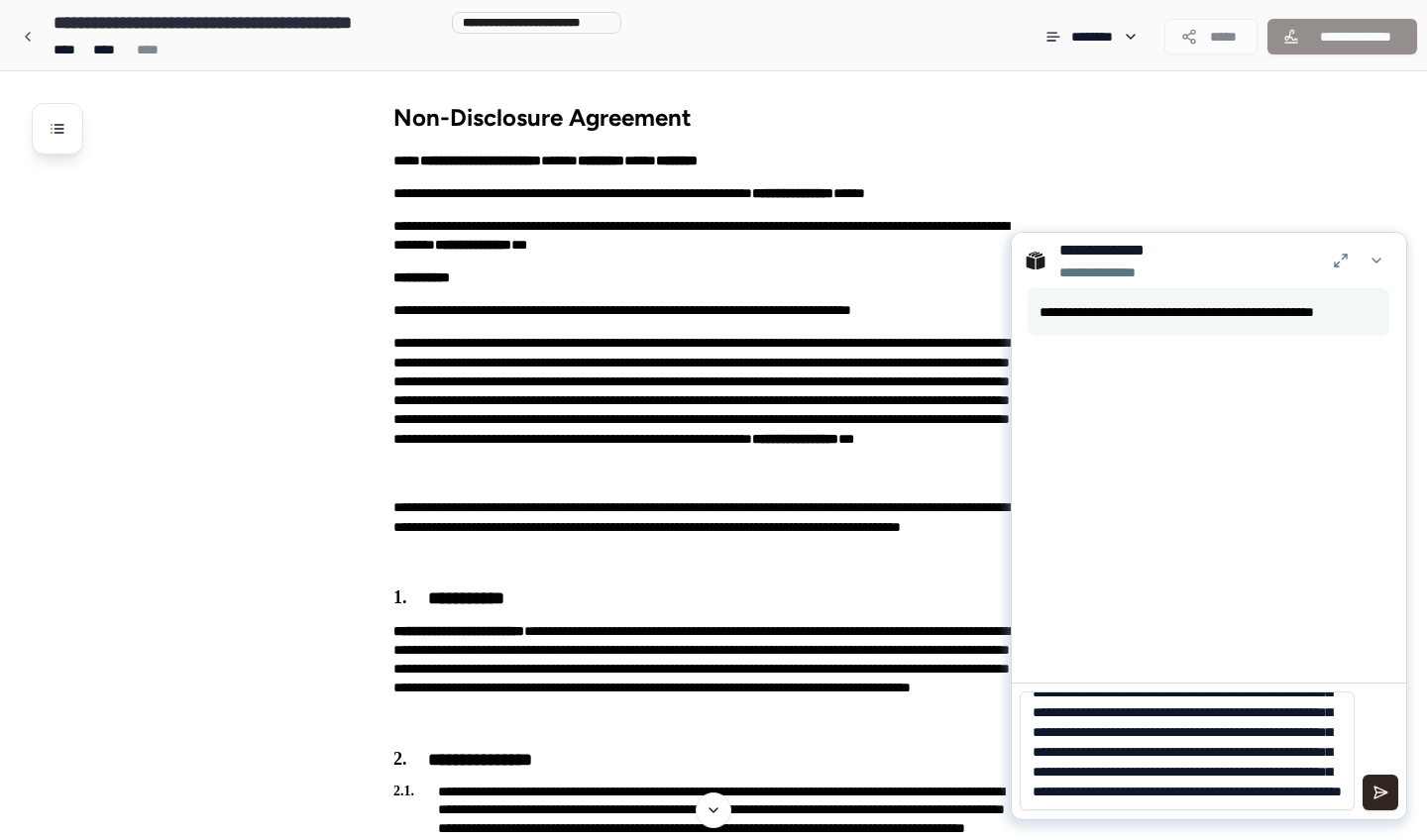 click on "**********" at bounding box center (1187, 751) 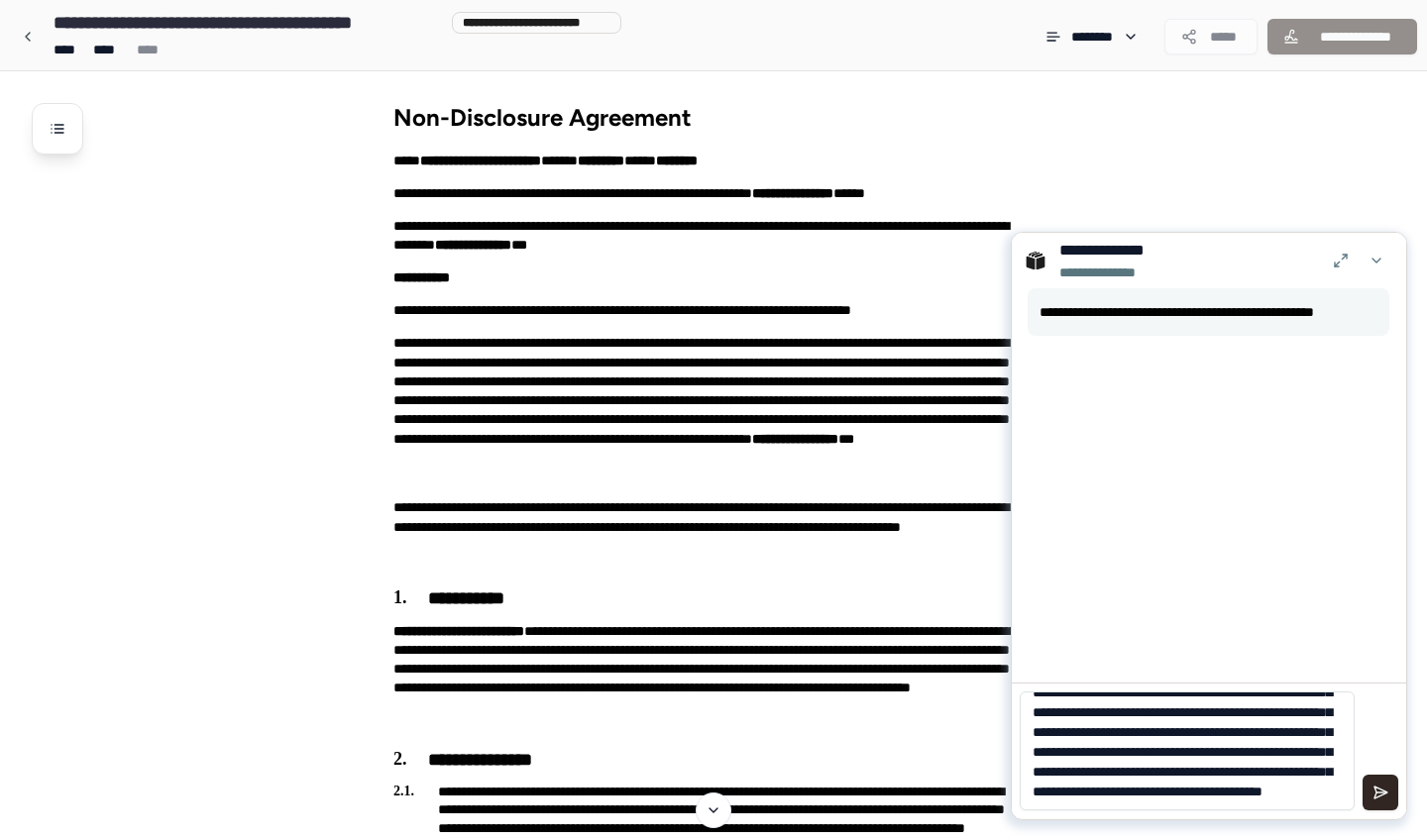 scroll, scrollTop: 295, scrollLeft: 0, axis: vertical 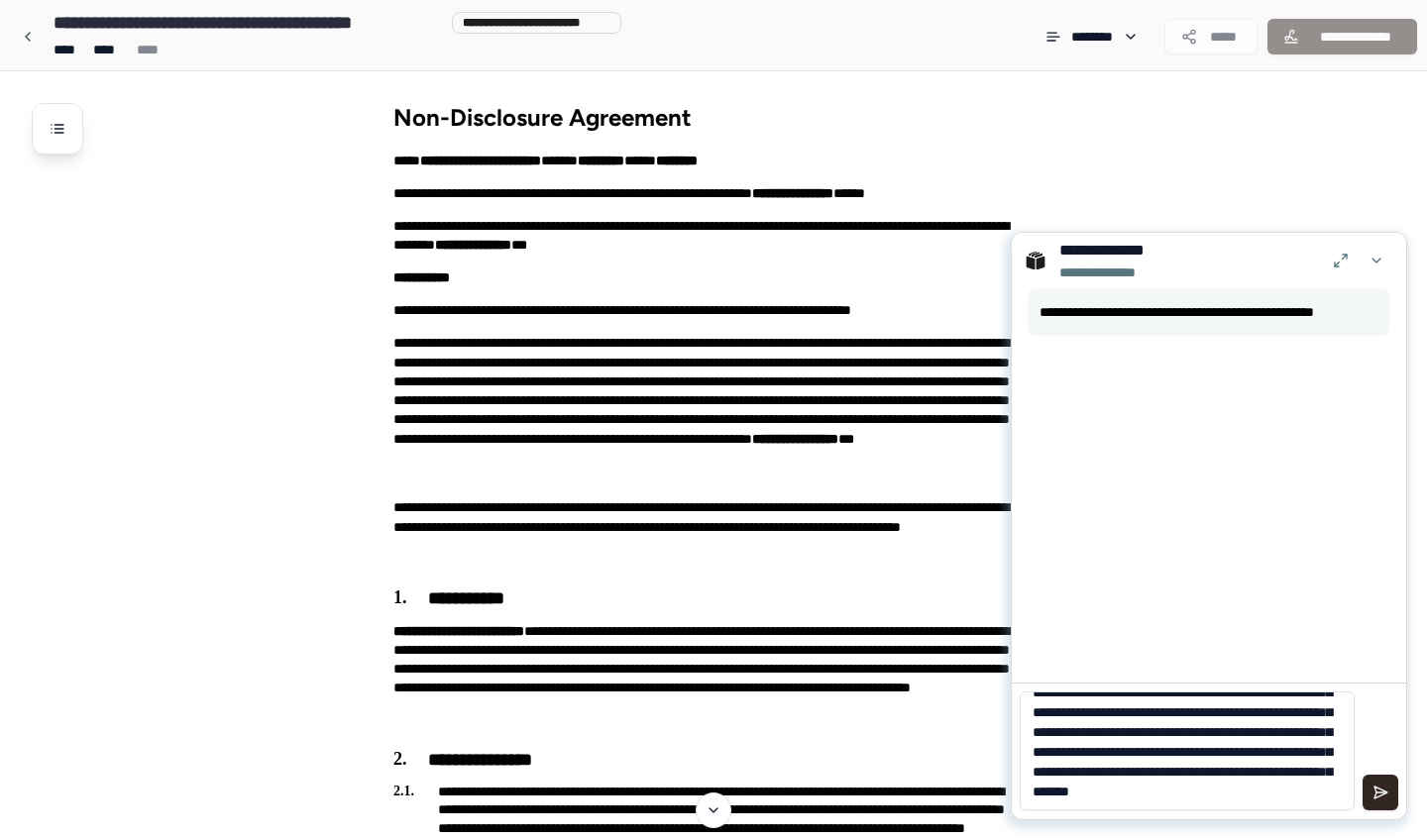 type on "**********" 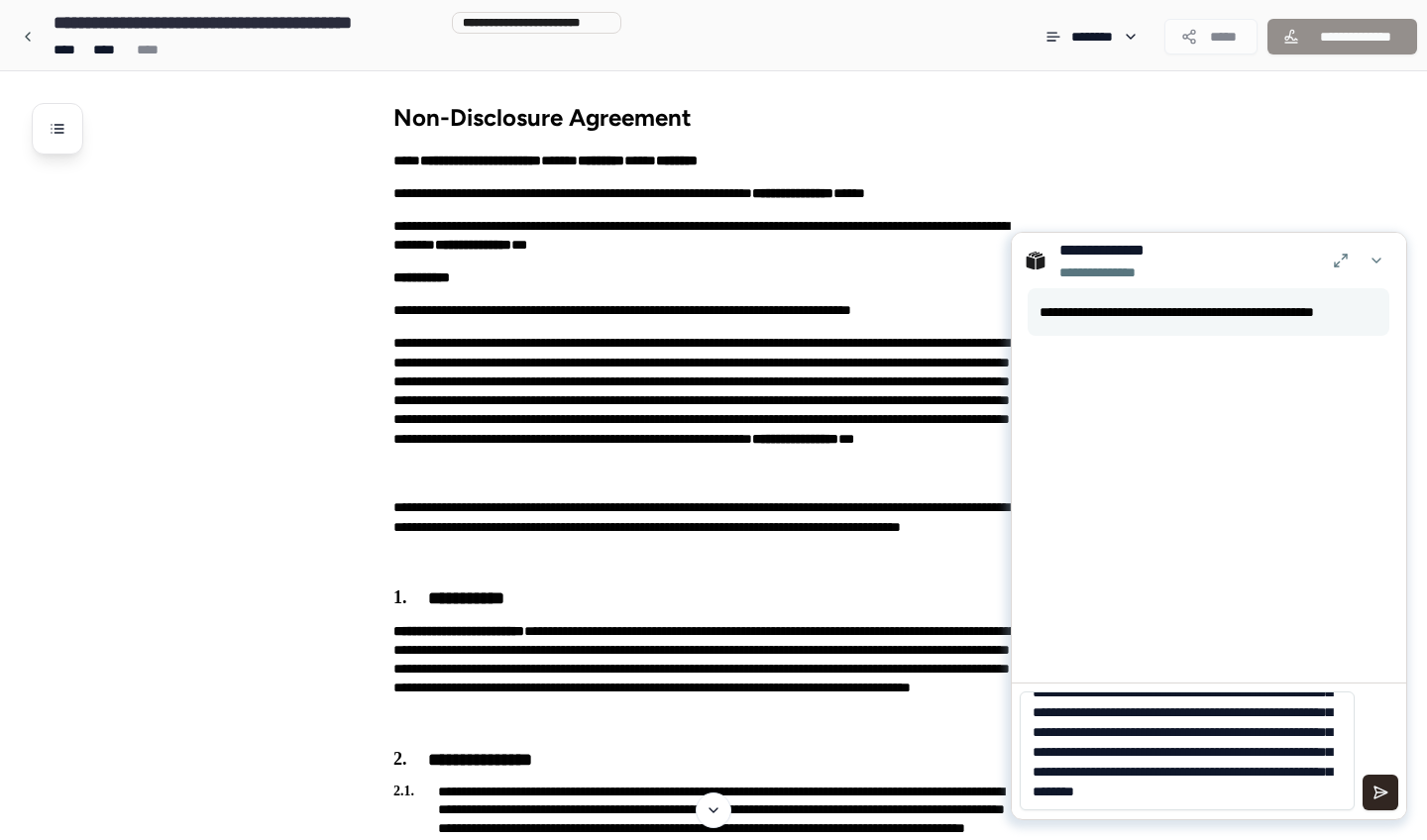 type 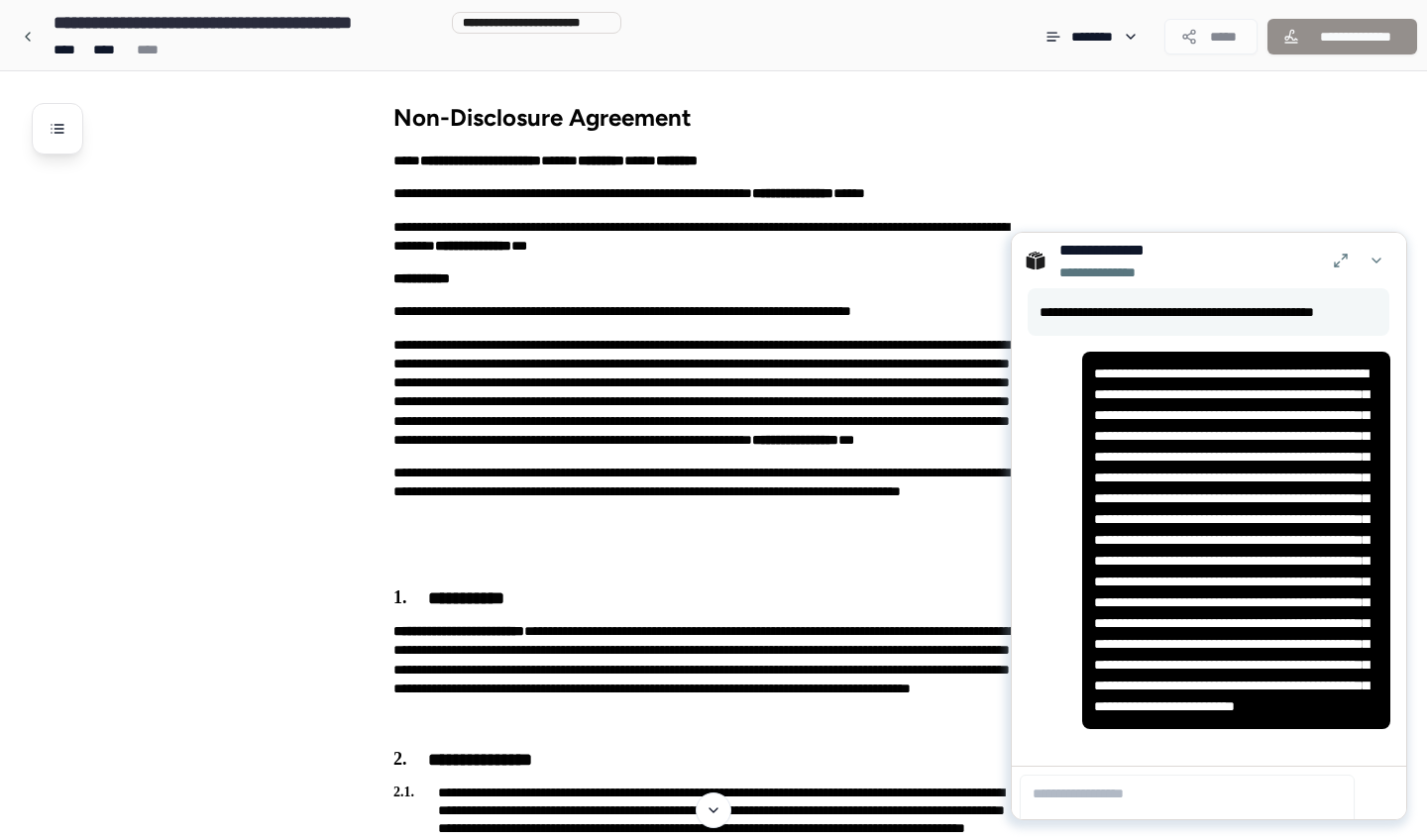 scroll, scrollTop: 0, scrollLeft: 0, axis: both 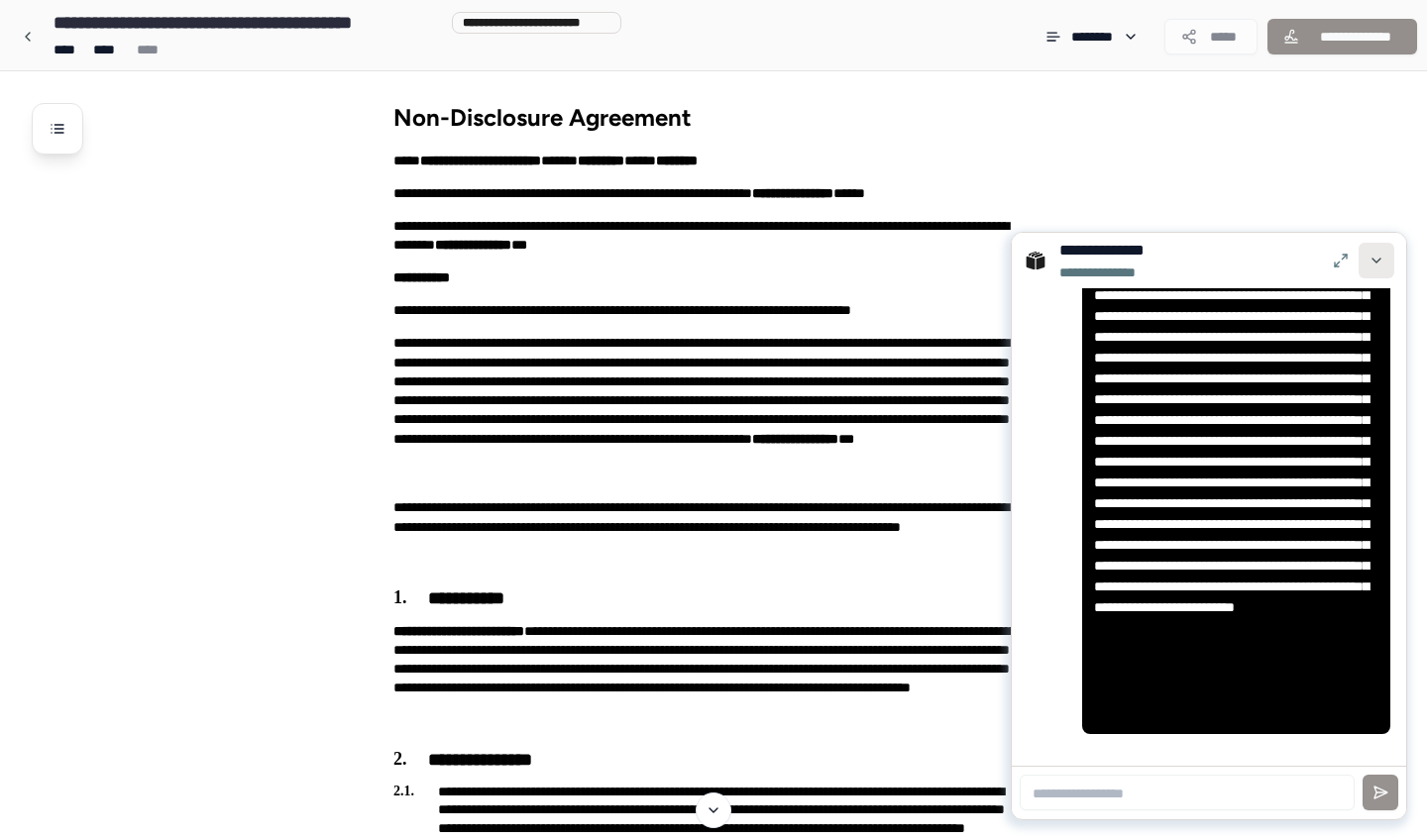 click at bounding box center [1376, 261] 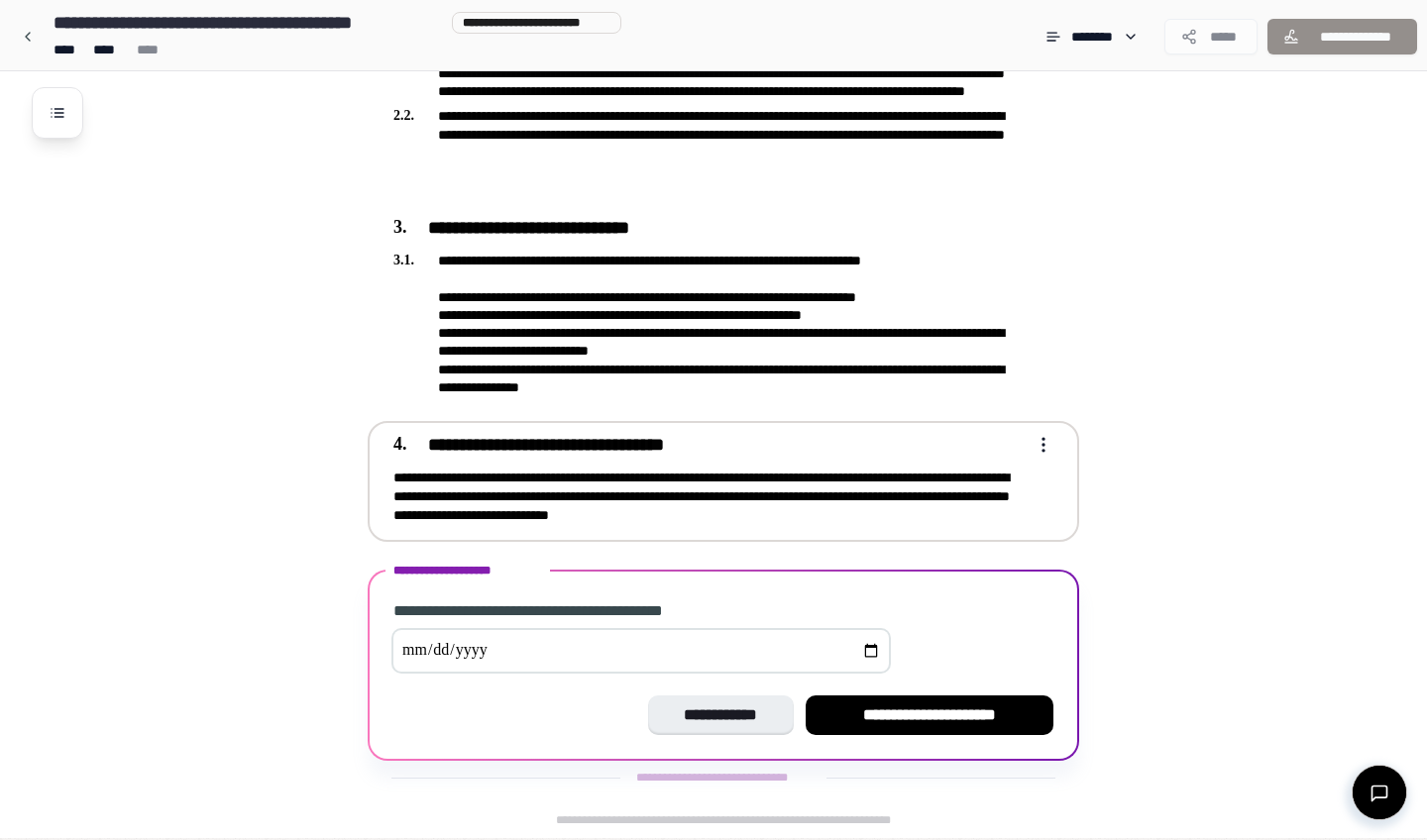scroll, scrollTop: 737, scrollLeft: 0, axis: vertical 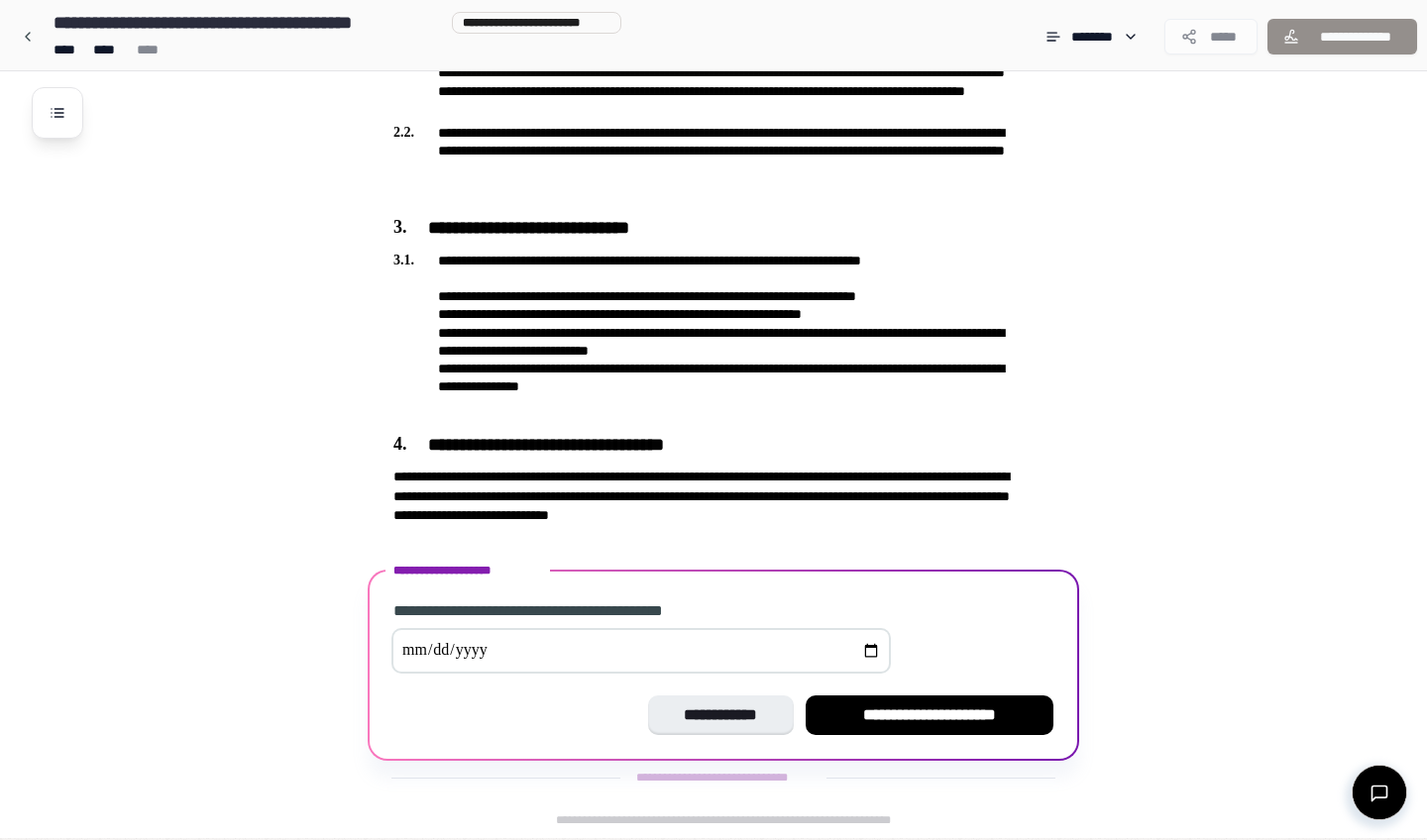 click at bounding box center [641, 651] 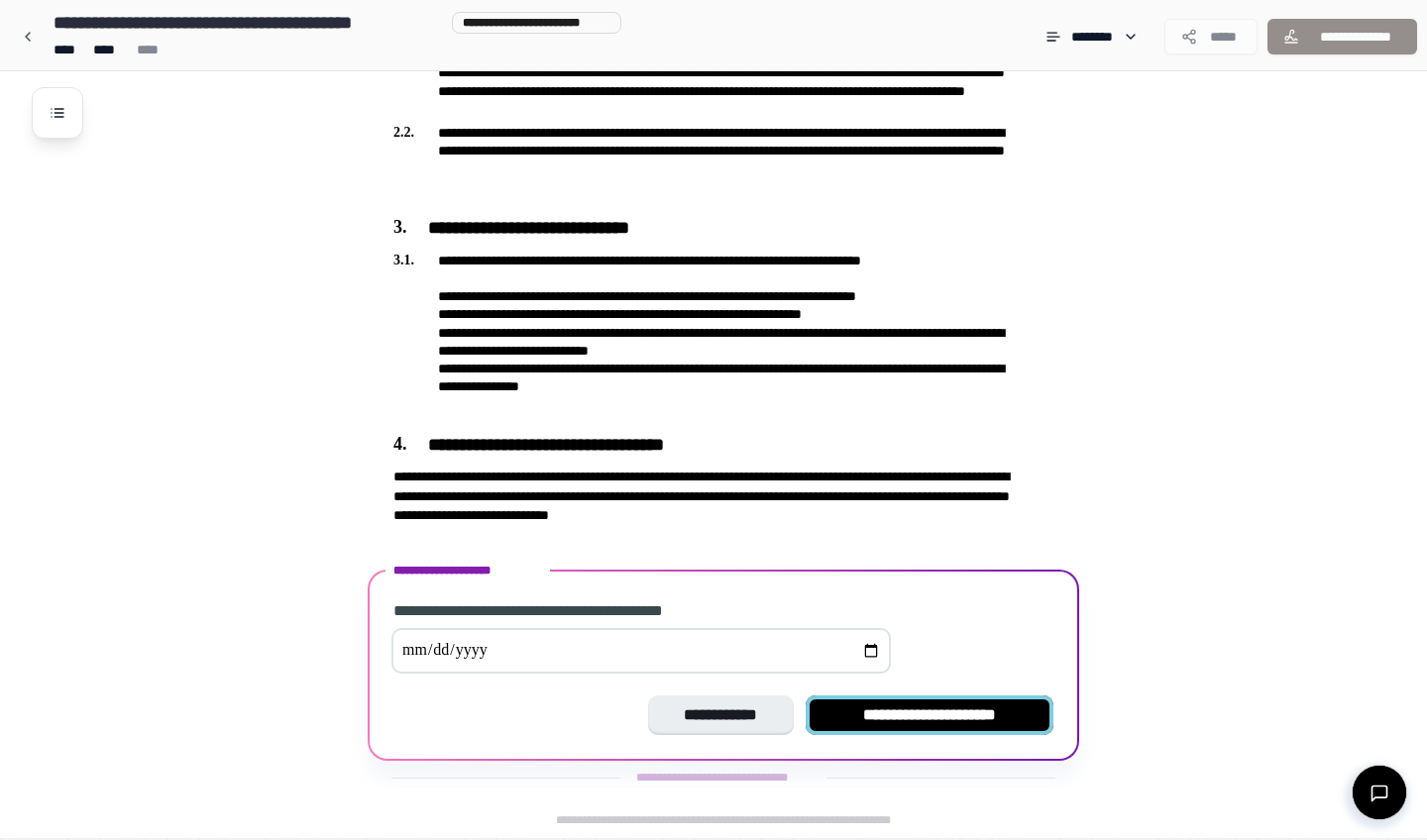 click on "**********" at bounding box center (930, 715) 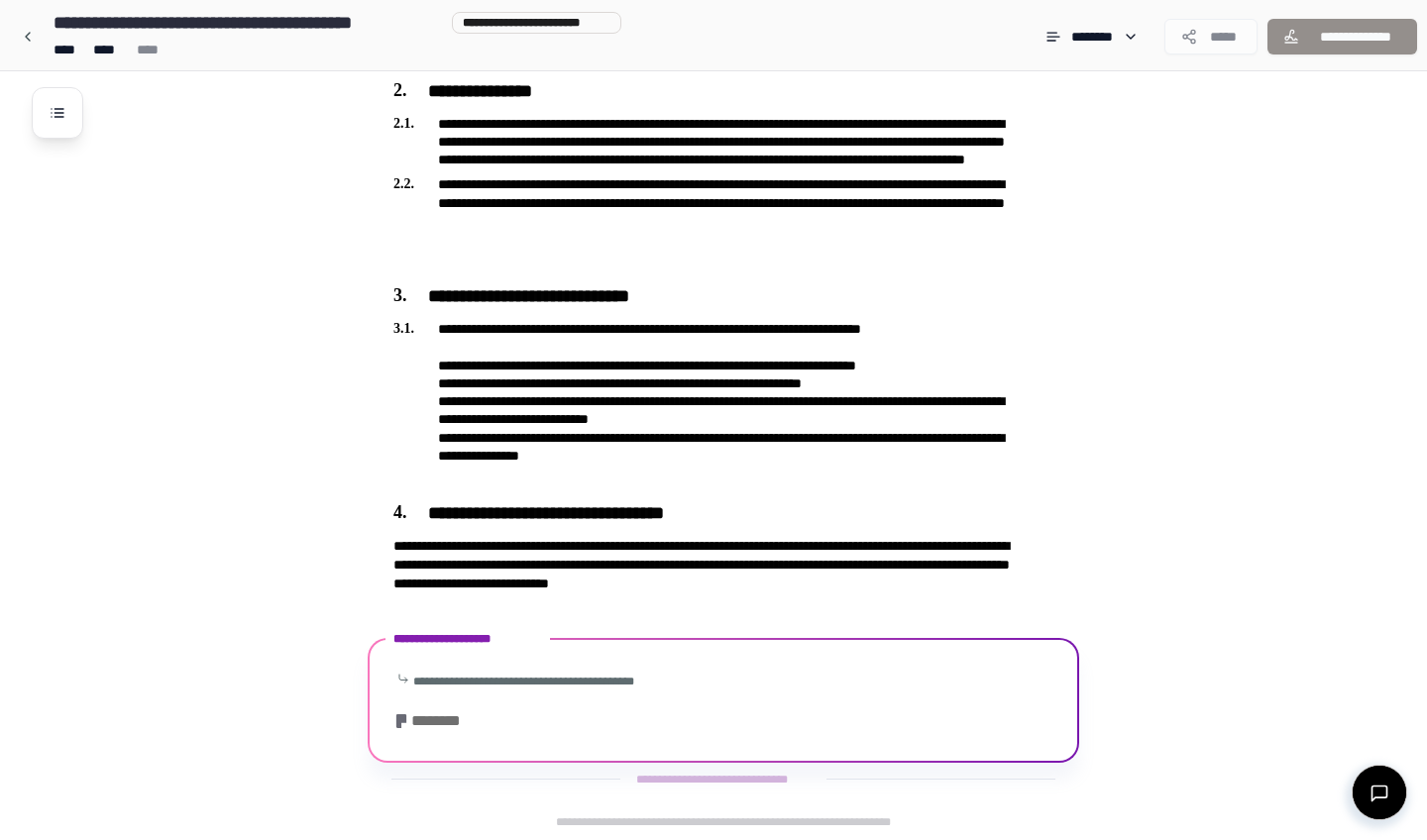 scroll, scrollTop: 668, scrollLeft: 0, axis: vertical 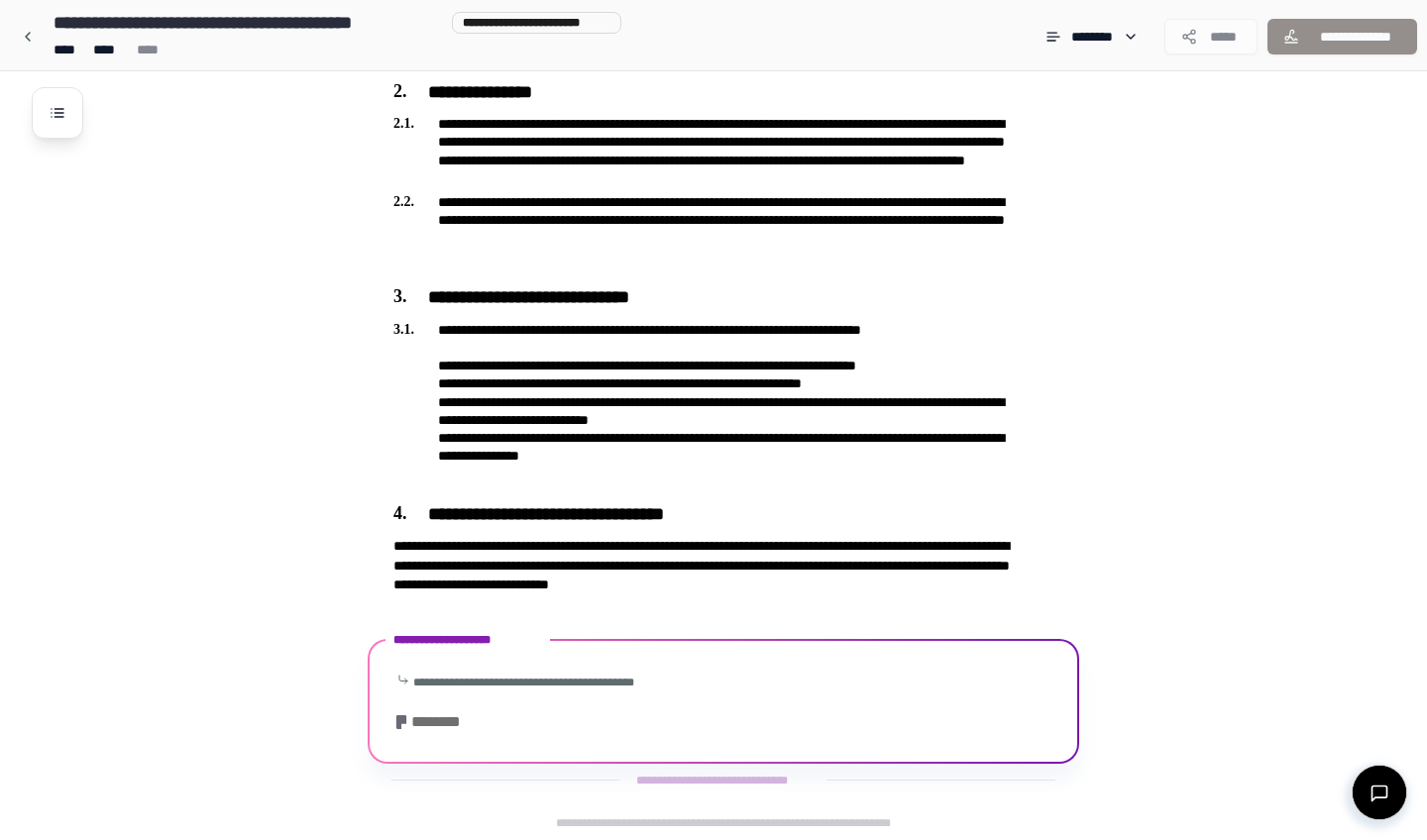 click at bounding box center [1379, 792] 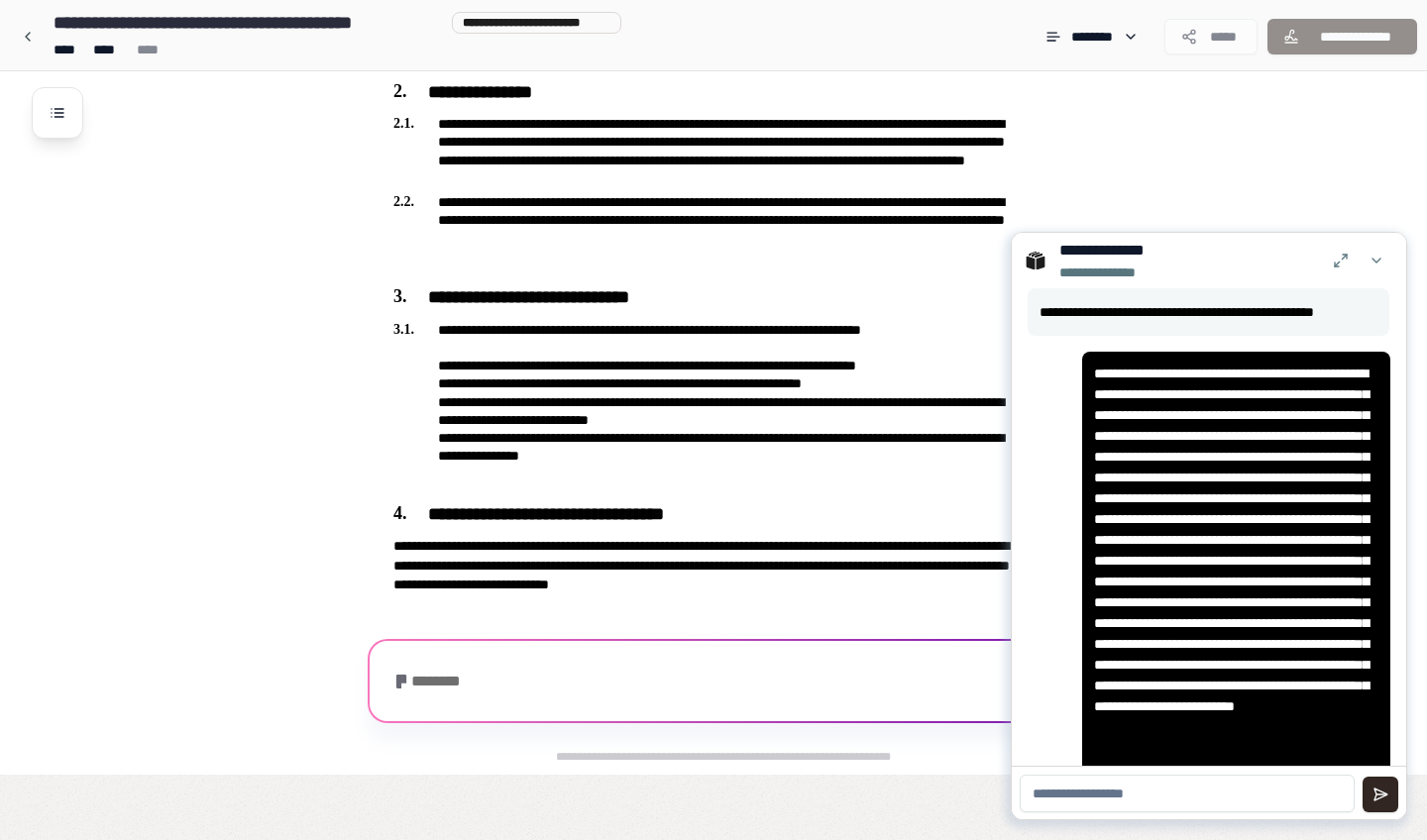scroll, scrollTop: 601, scrollLeft: 0, axis: vertical 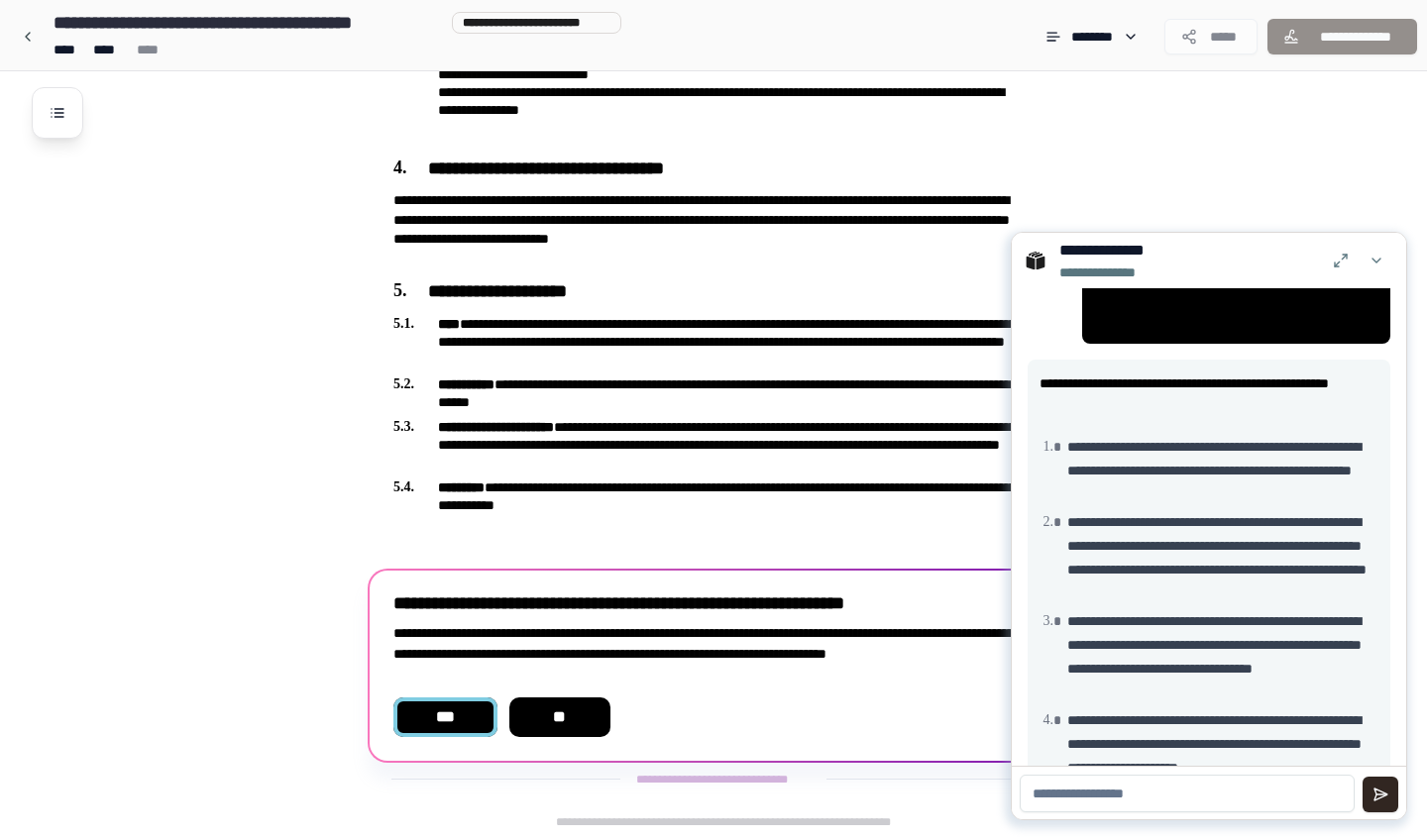 click on "***" at bounding box center [445, 717] 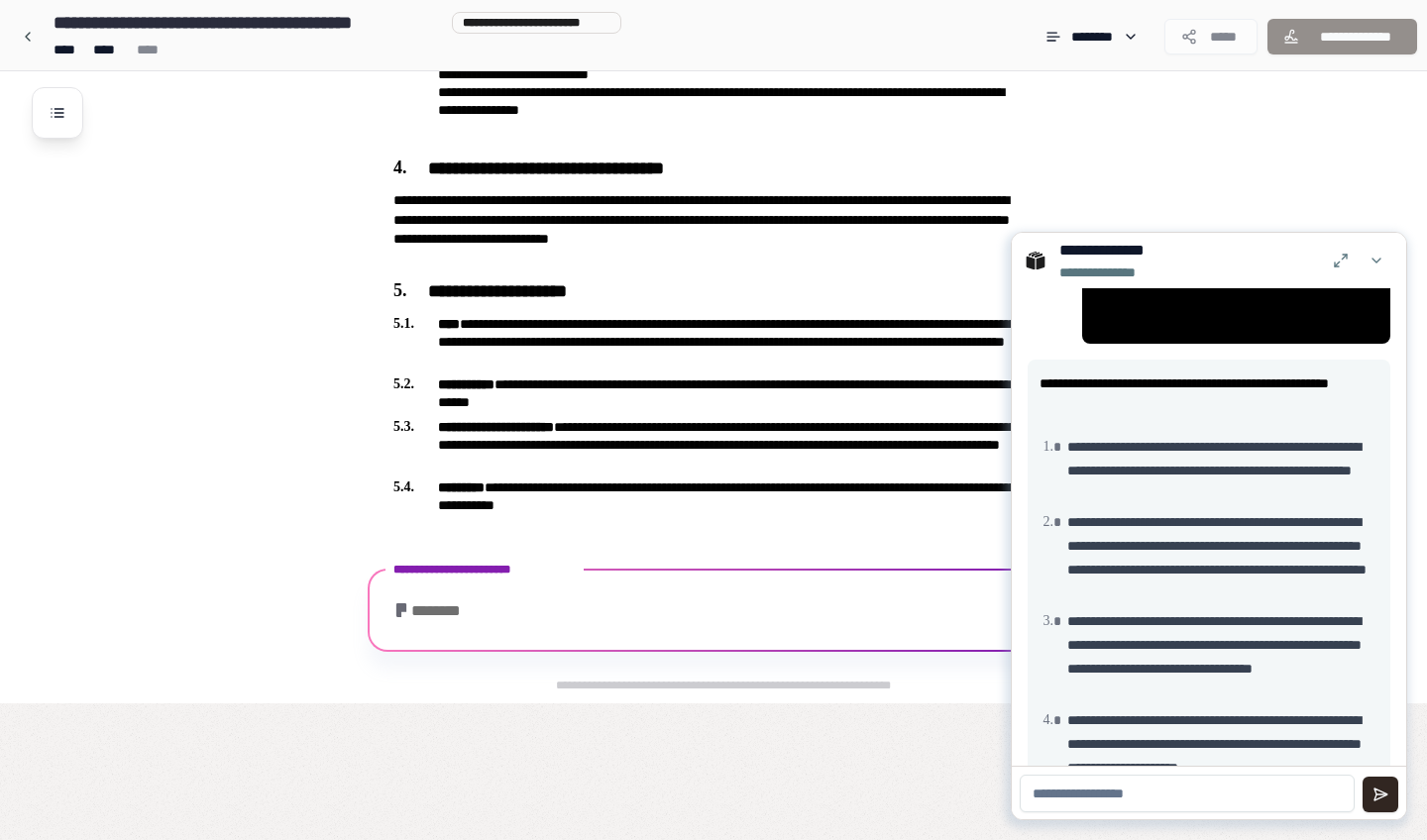 scroll, scrollTop: 877, scrollLeft: 0, axis: vertical 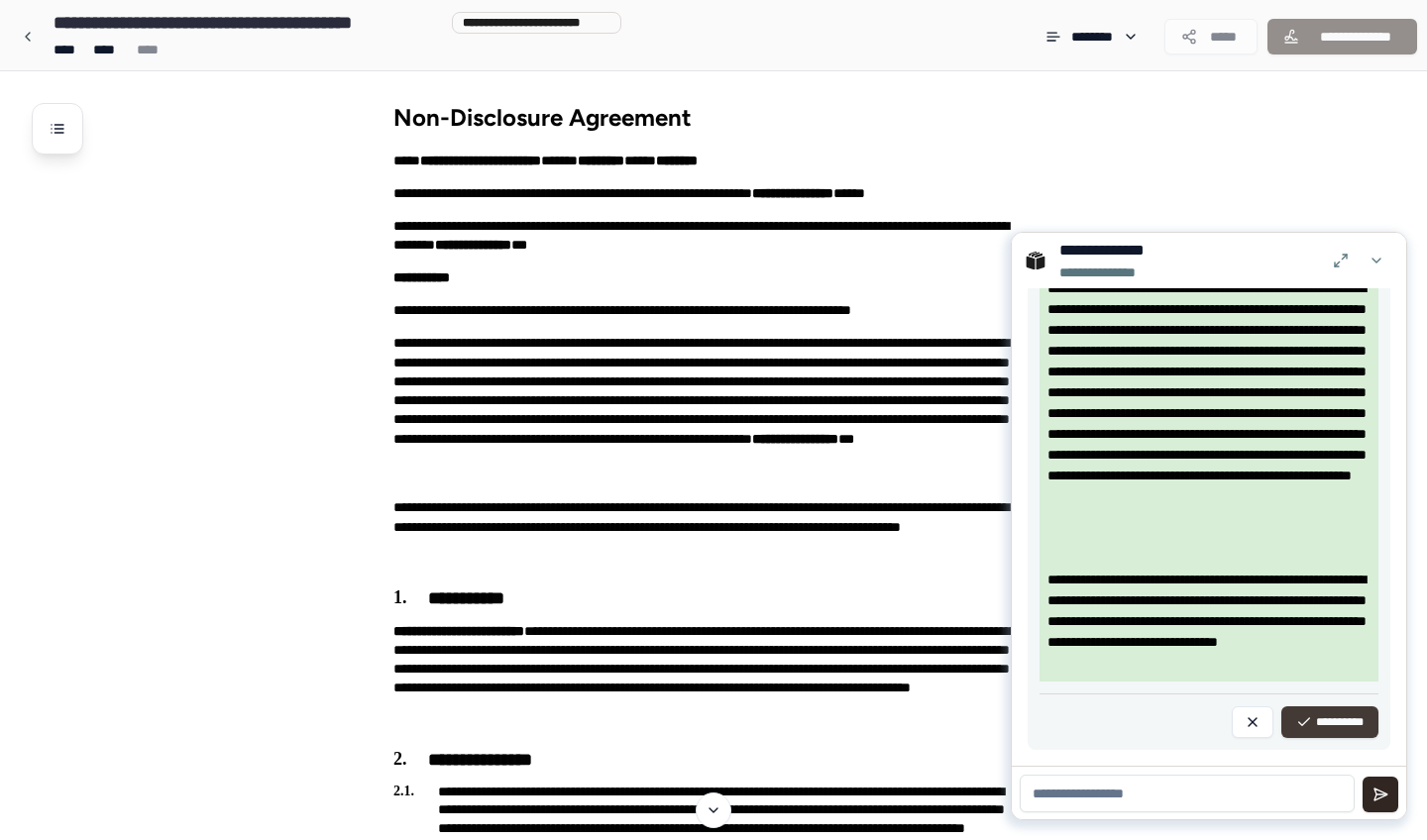 click on "**********" at bounding box center [1330, 722] 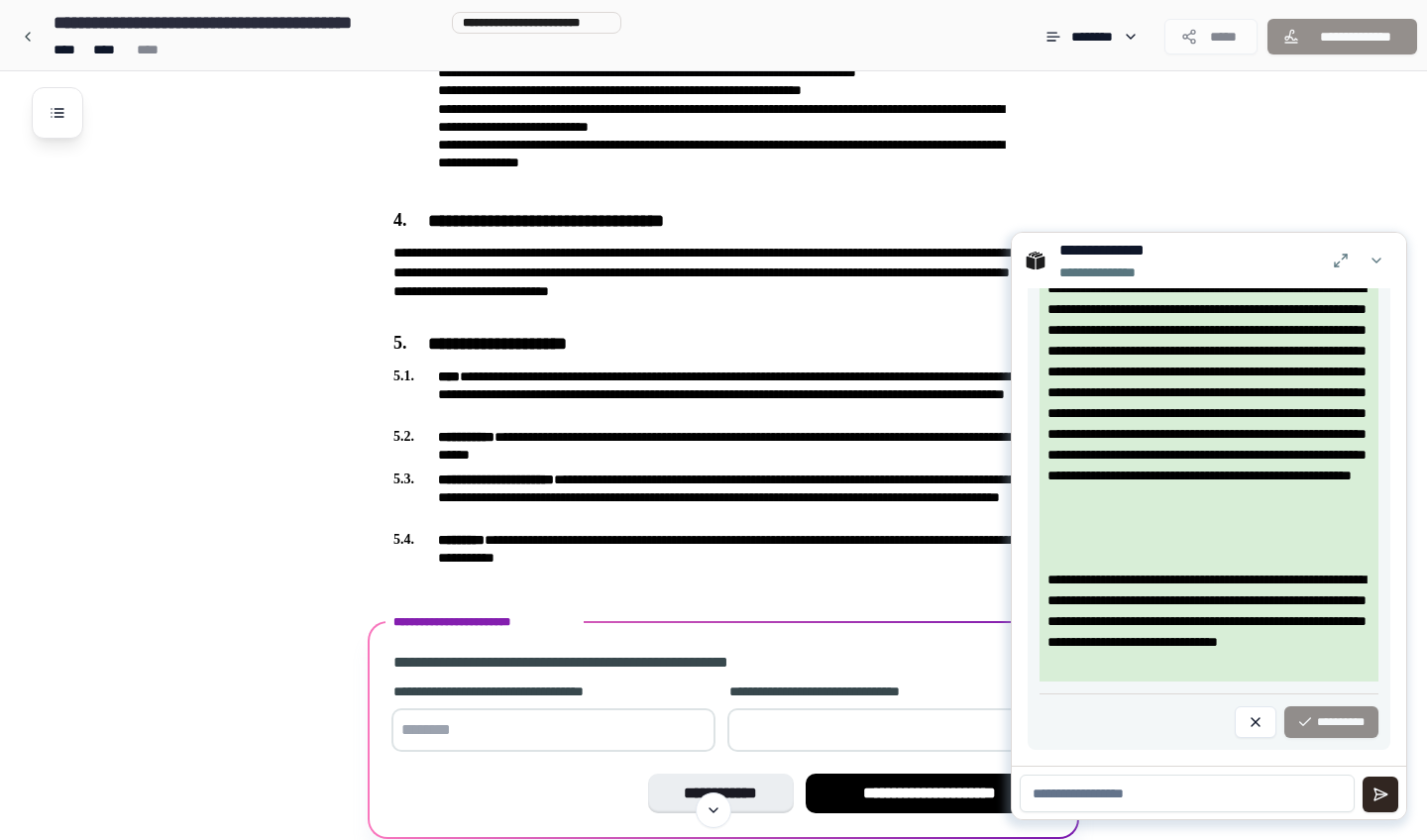 scroll, scrollTop: 951, scrollLeft: 0, axis: vertical 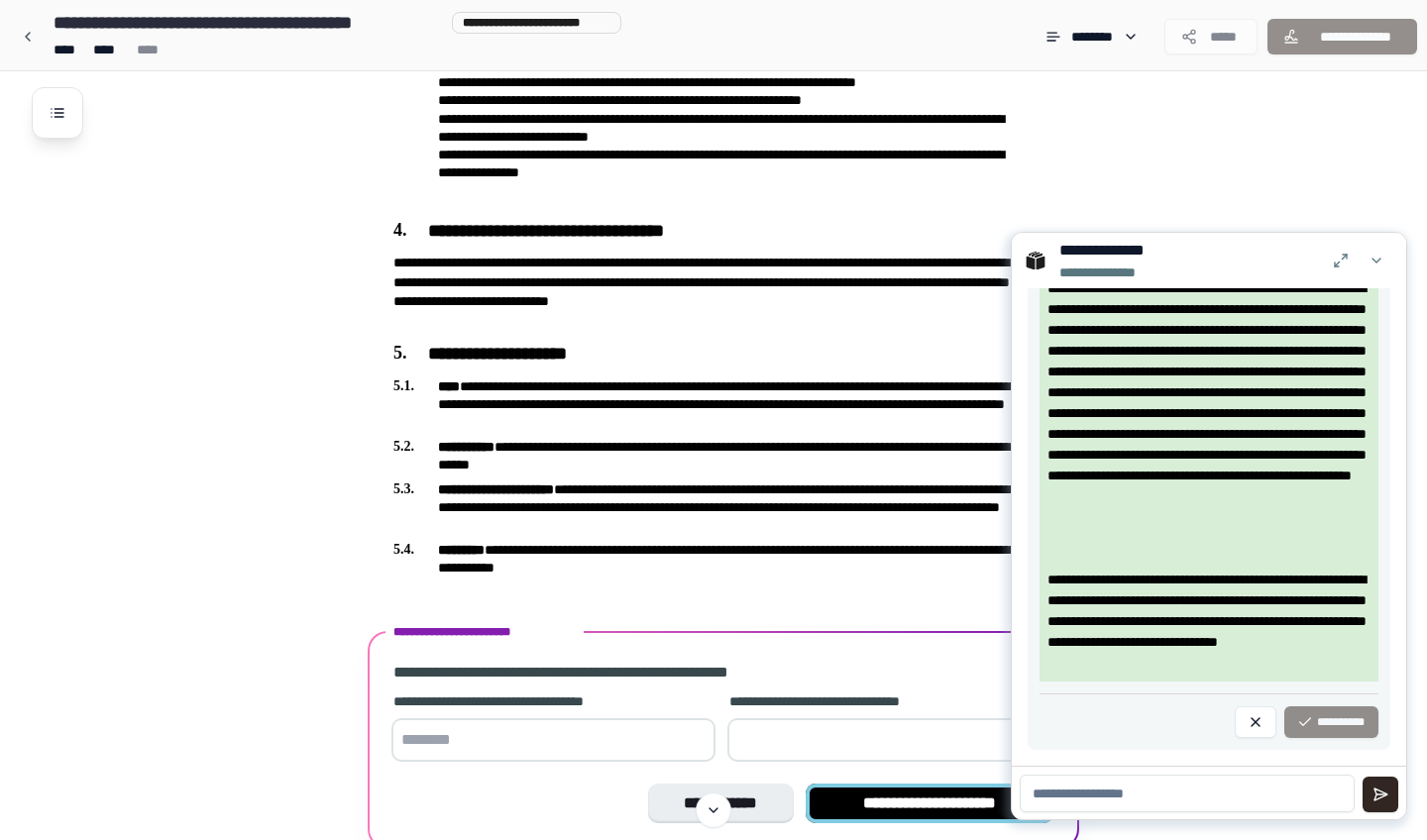 click on "**********" at bounding box center (930, 803) 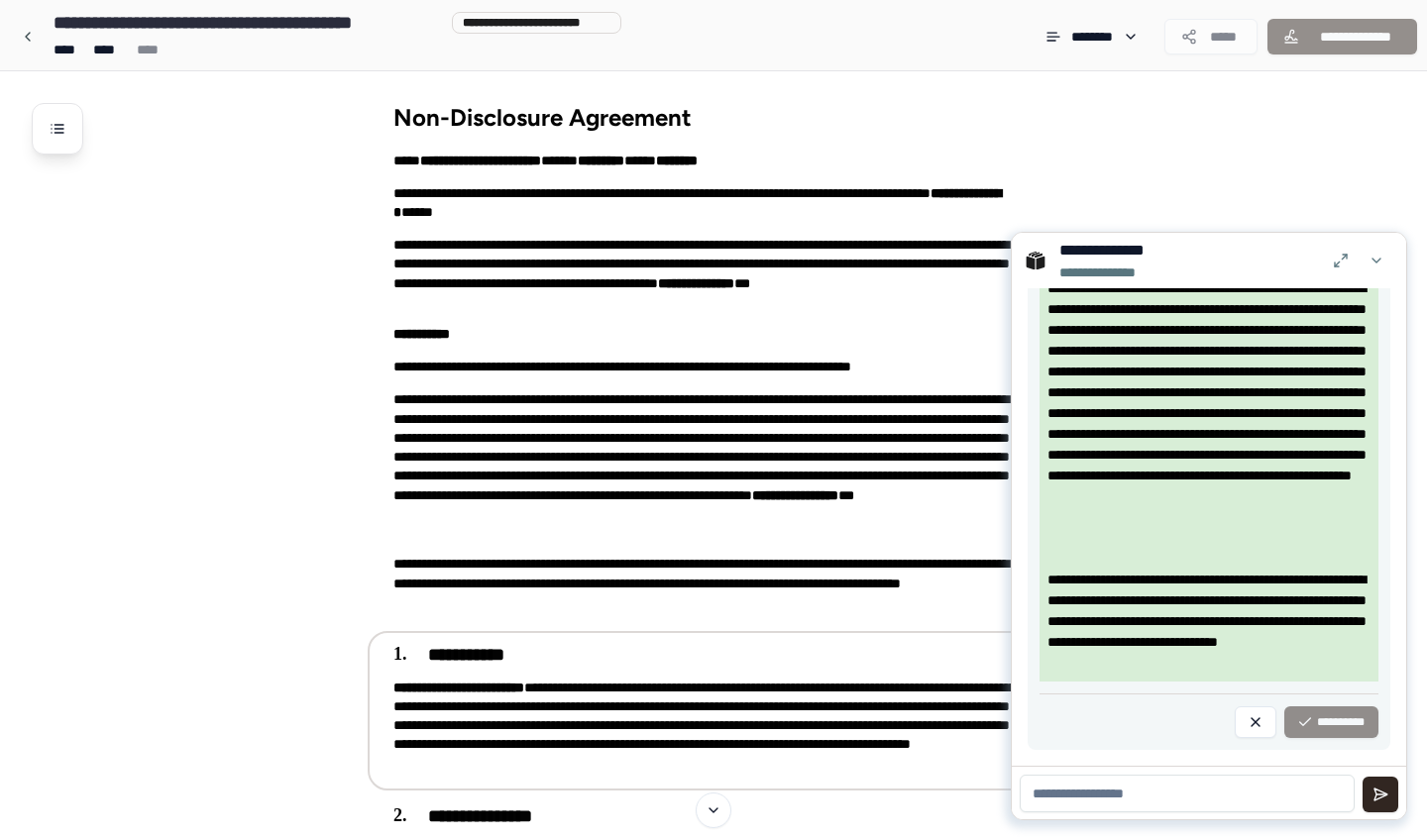 scroll, scrollTop: 0, scrollLeft: 0, axis: both 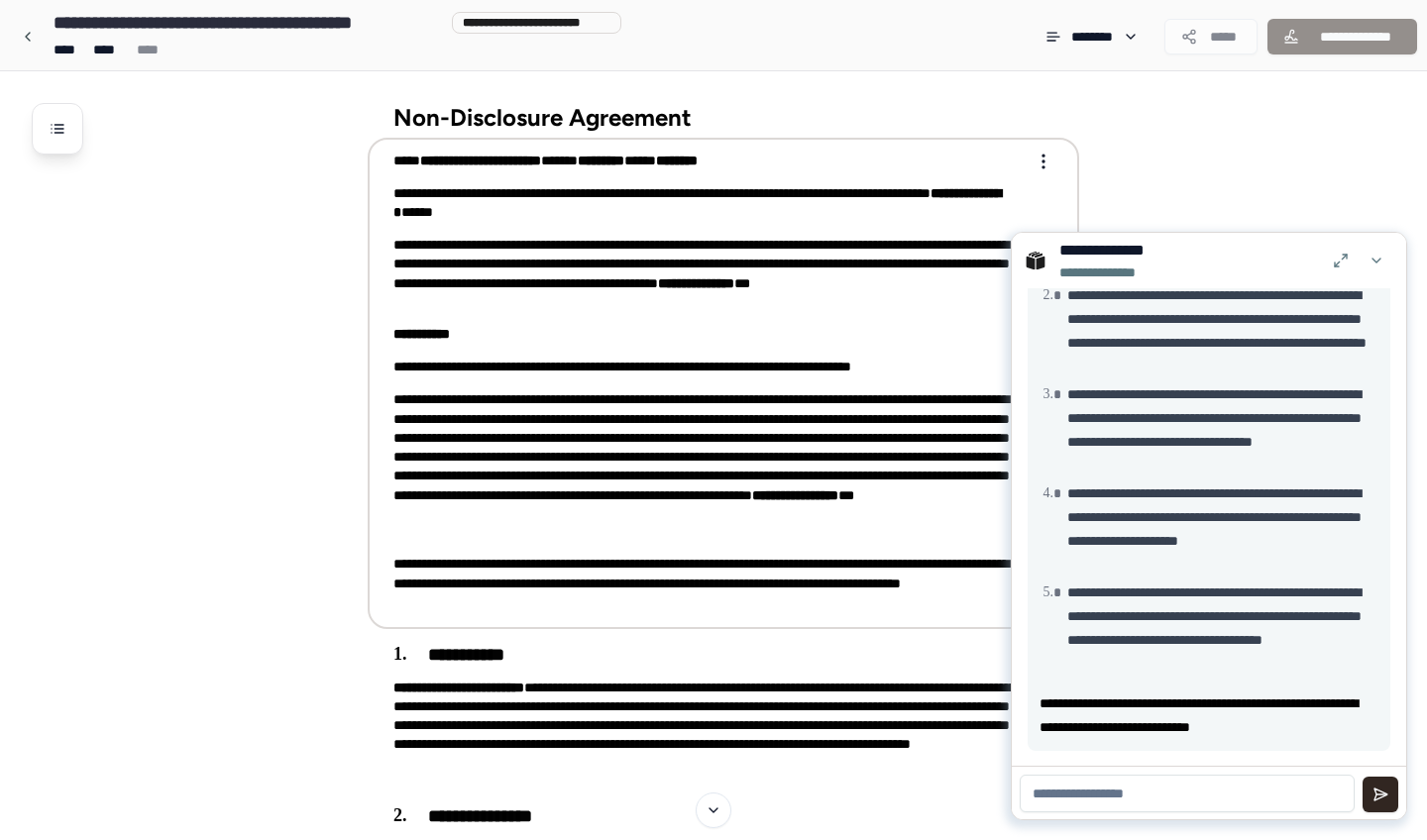 click on "**********" at bounding box center (710, 203) 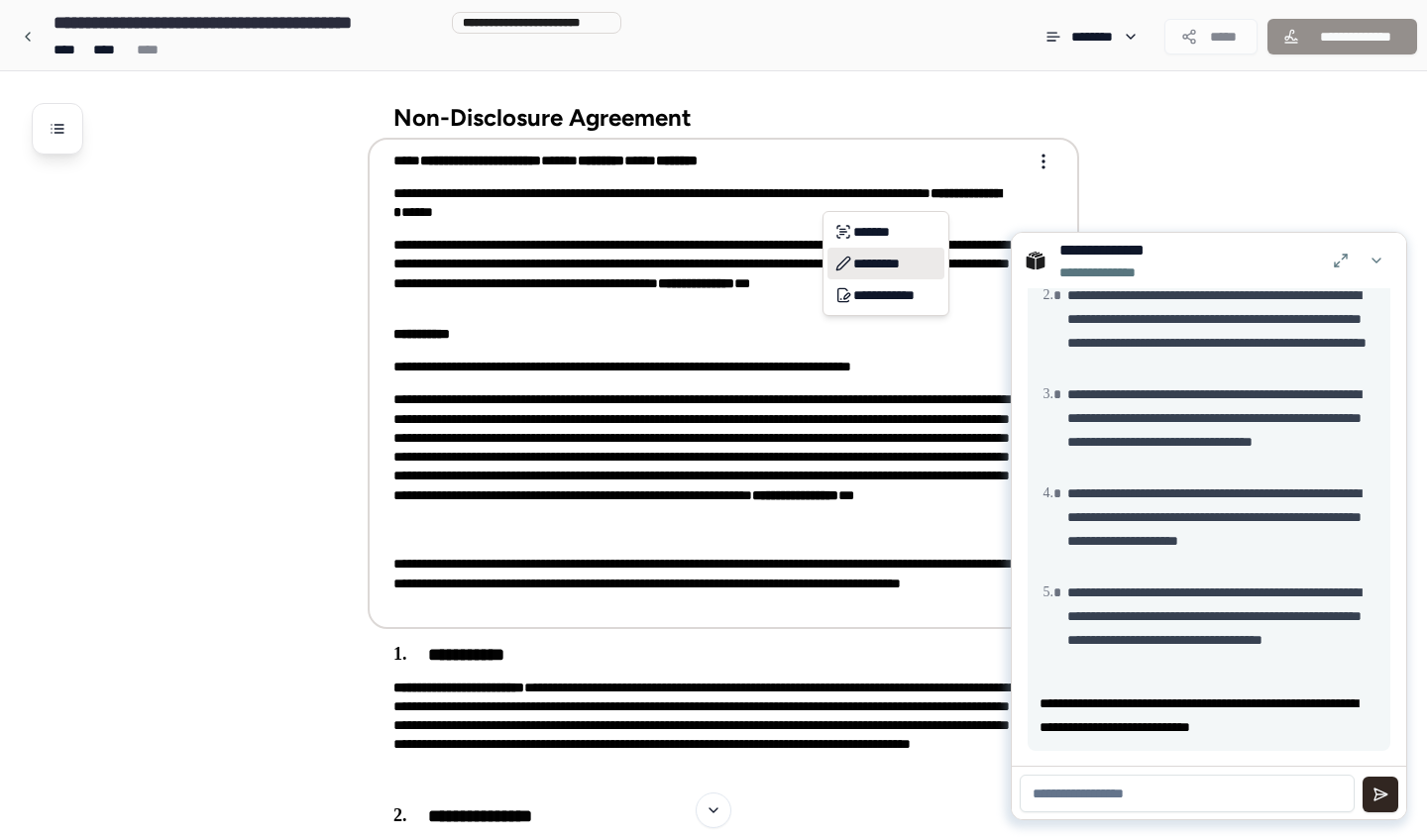 click on "*********" at bounding box center (886, 263) 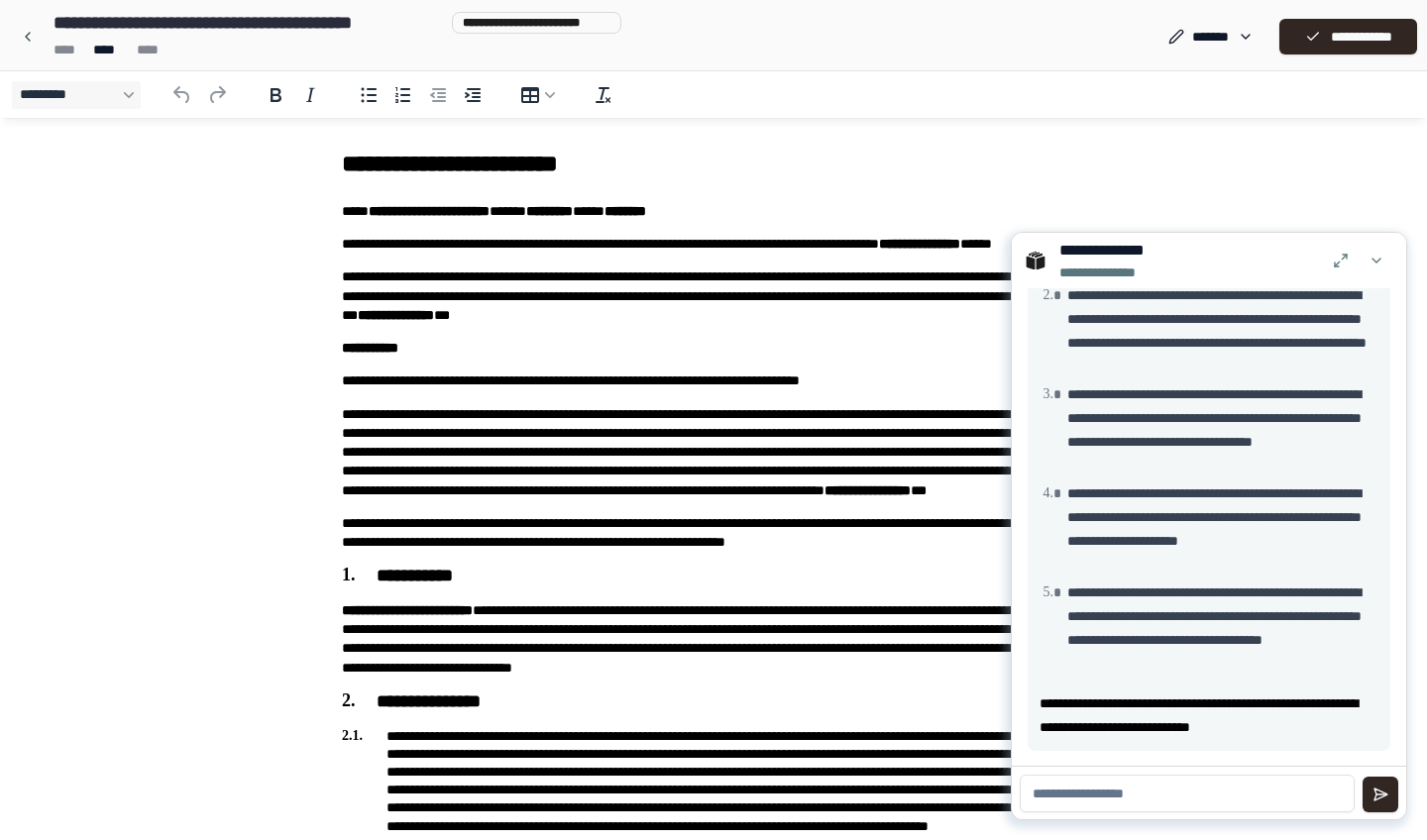 scroll, scrollTop: 0, scrollLeft: 0, axis: both 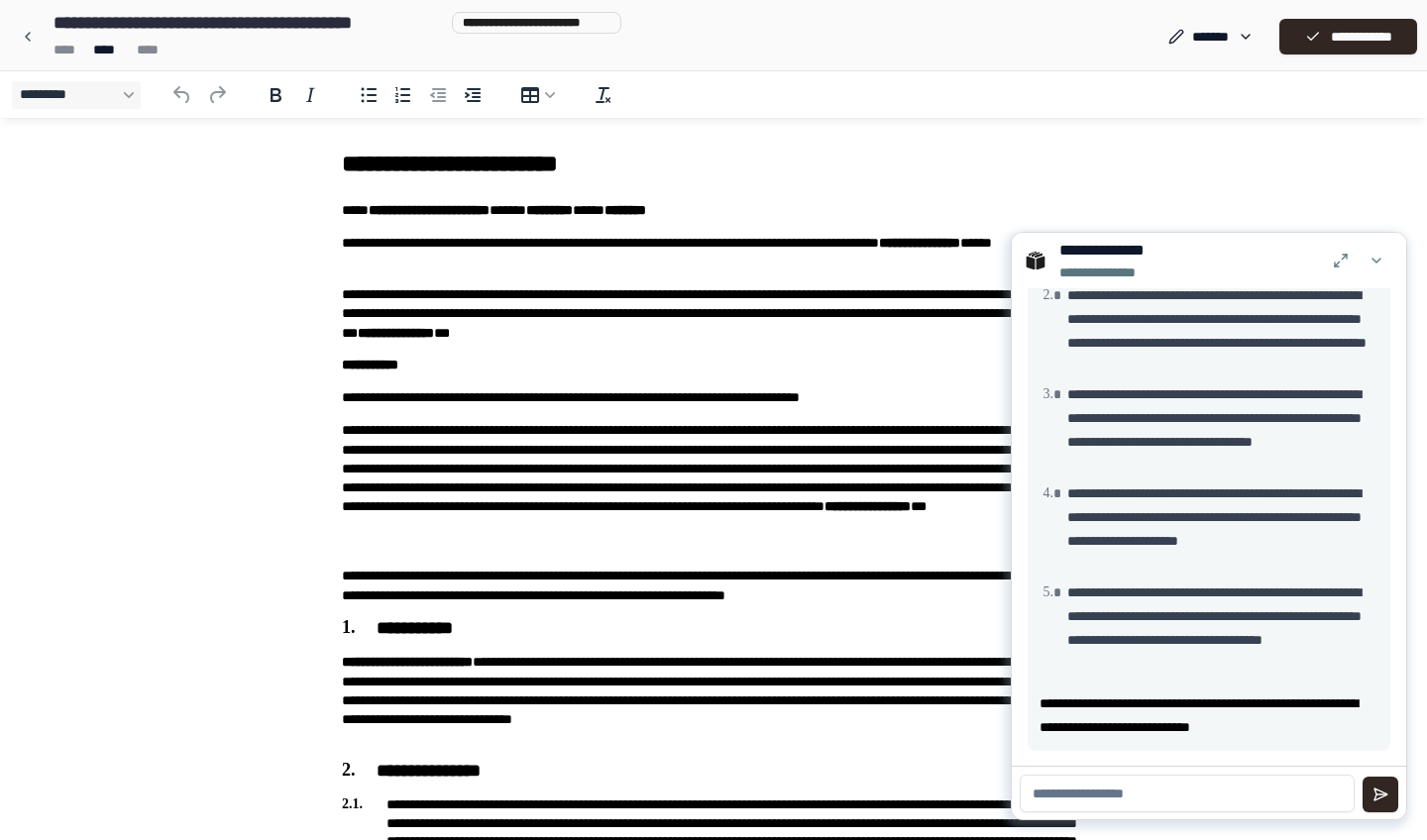 click on "**********" at bounding box center (714, 253) 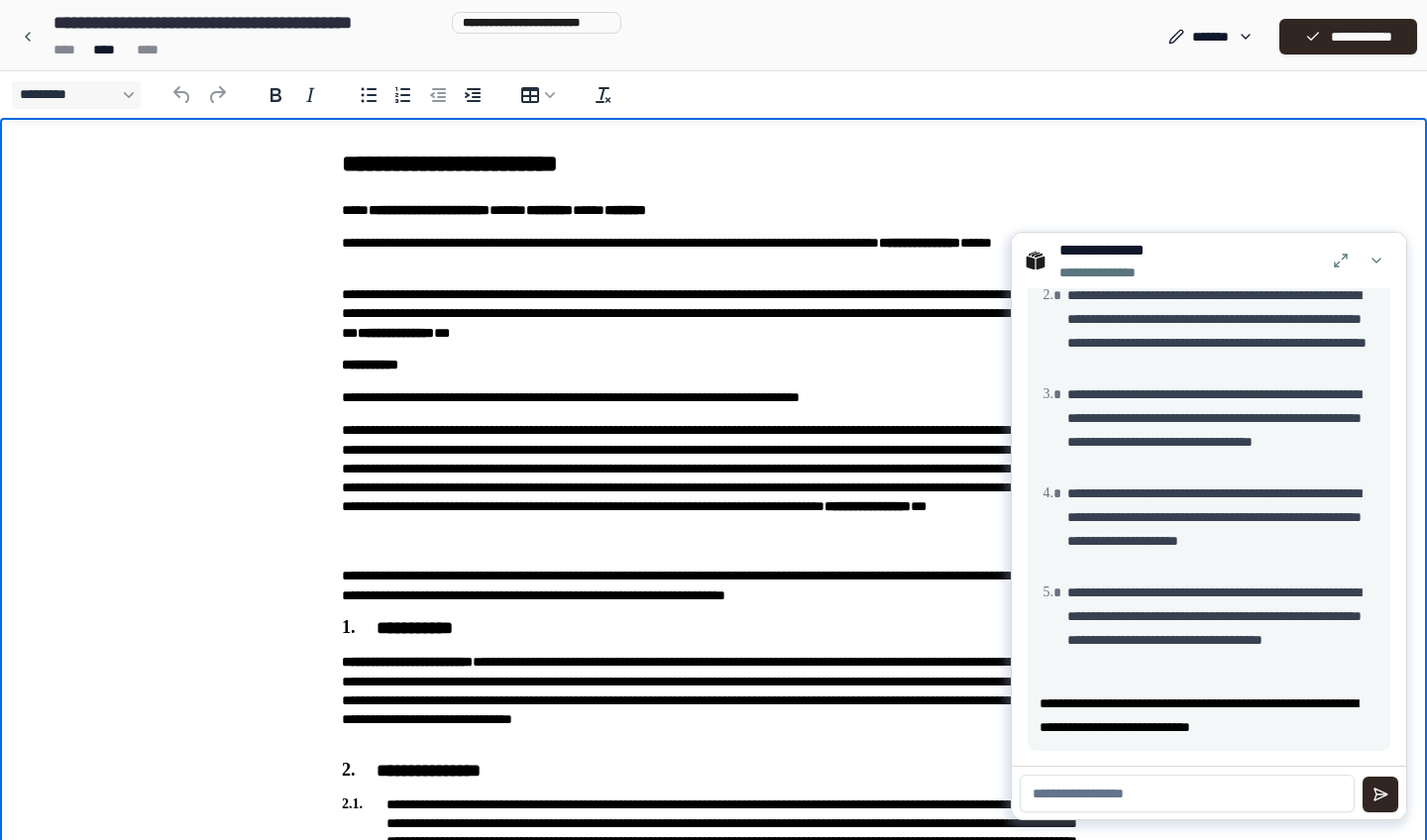 type 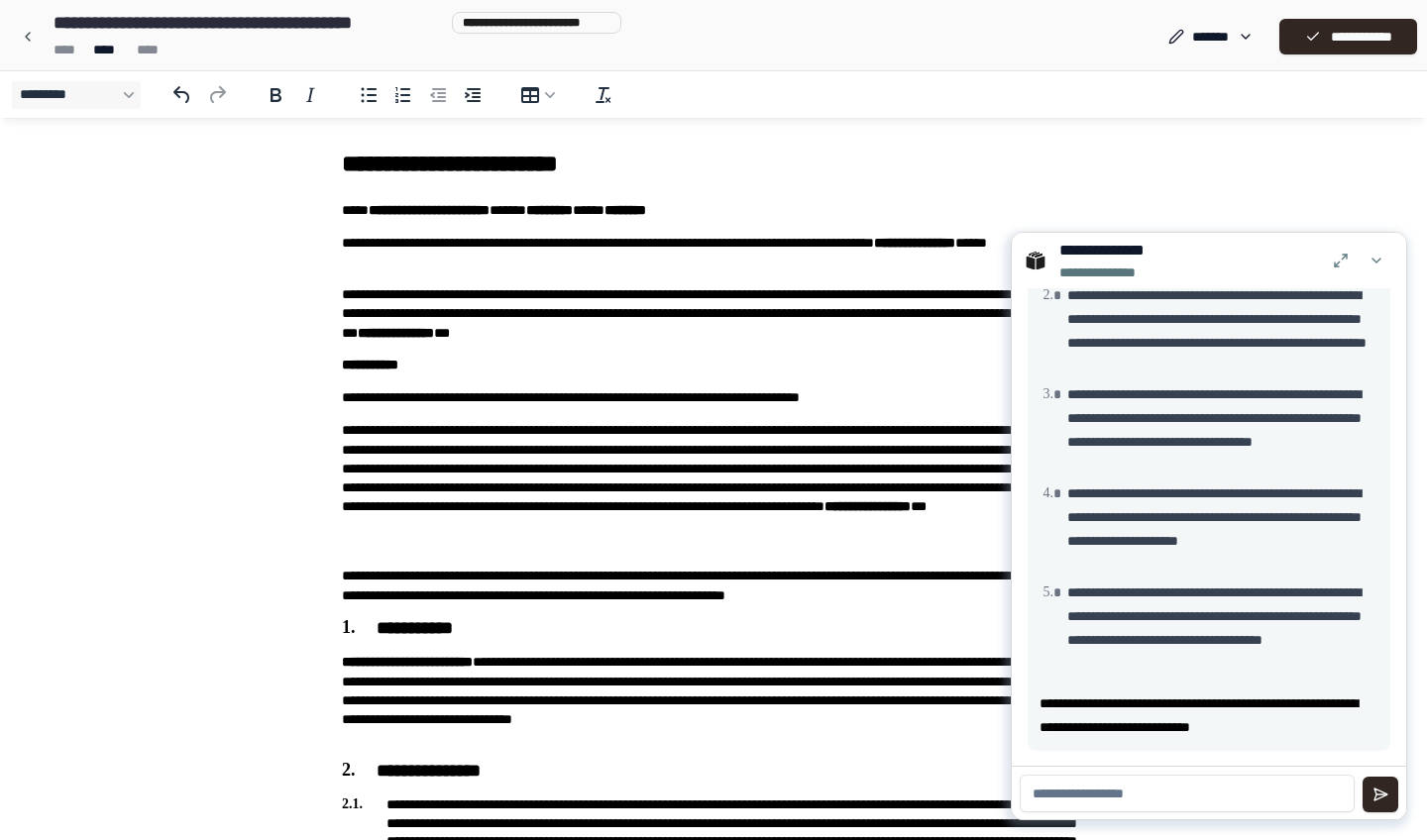 click on "**********" at bounding box center [714, 37] 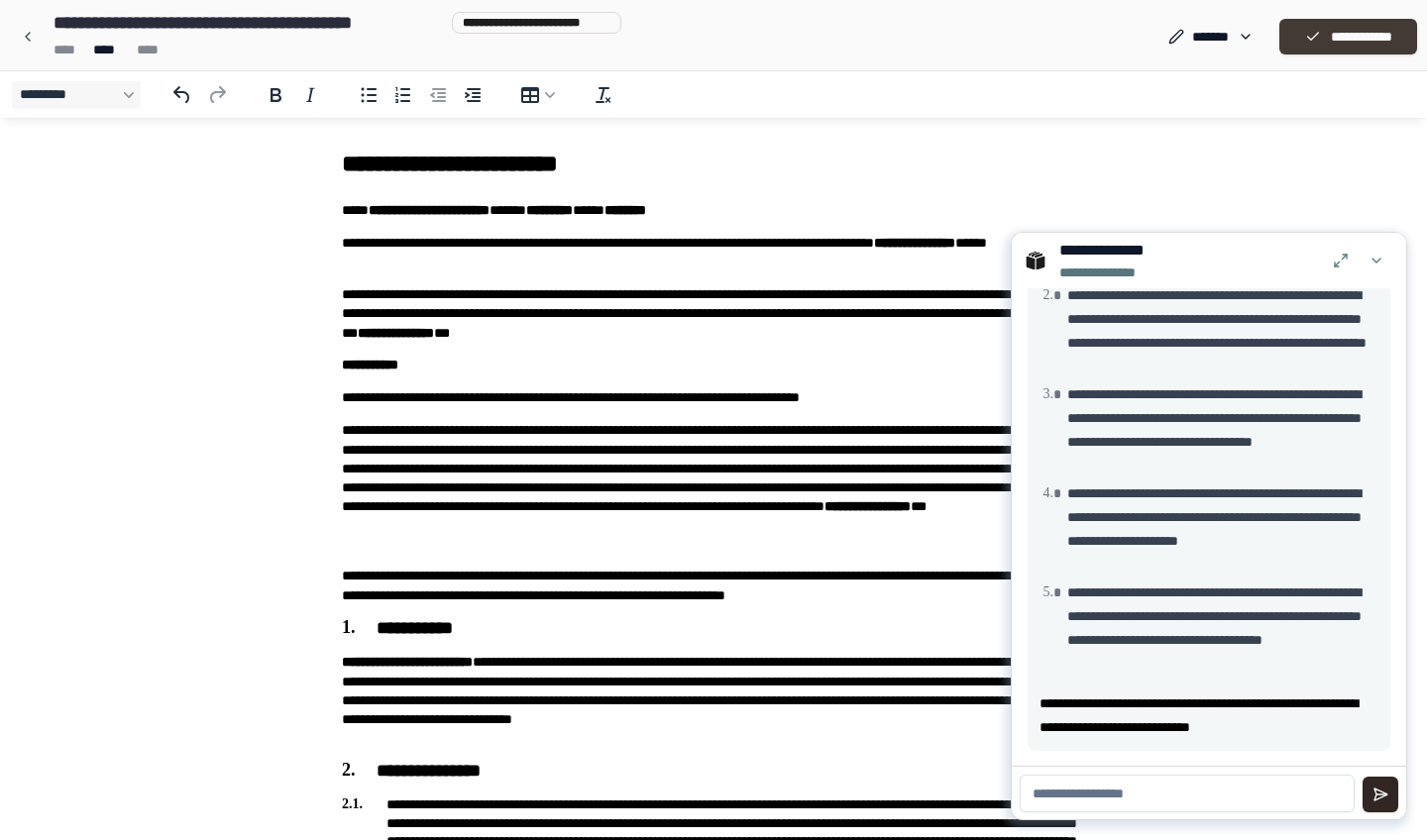 click on "**********" at bounding box center (1348, 37) 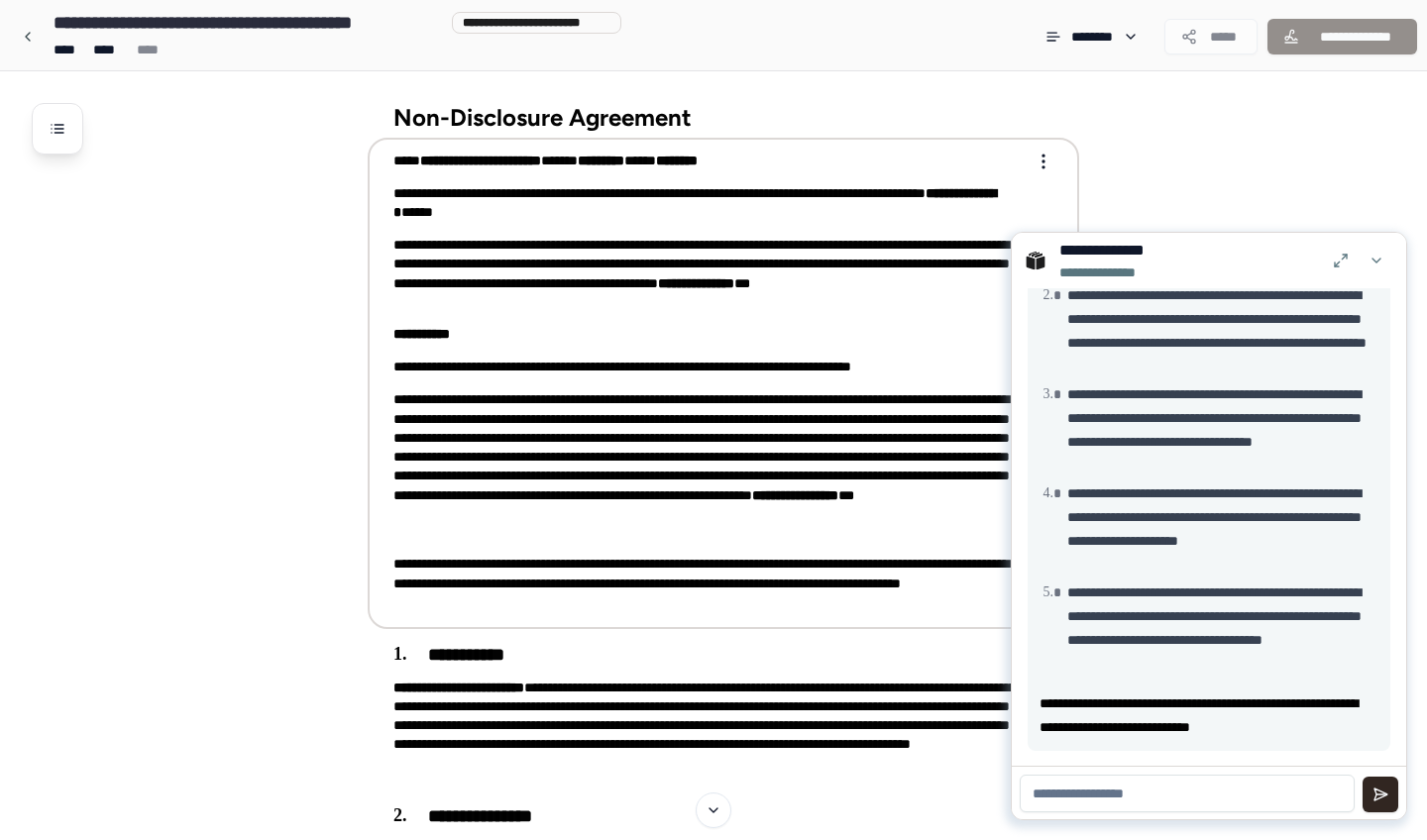 click on "**********" at bounding box center (710, 203) 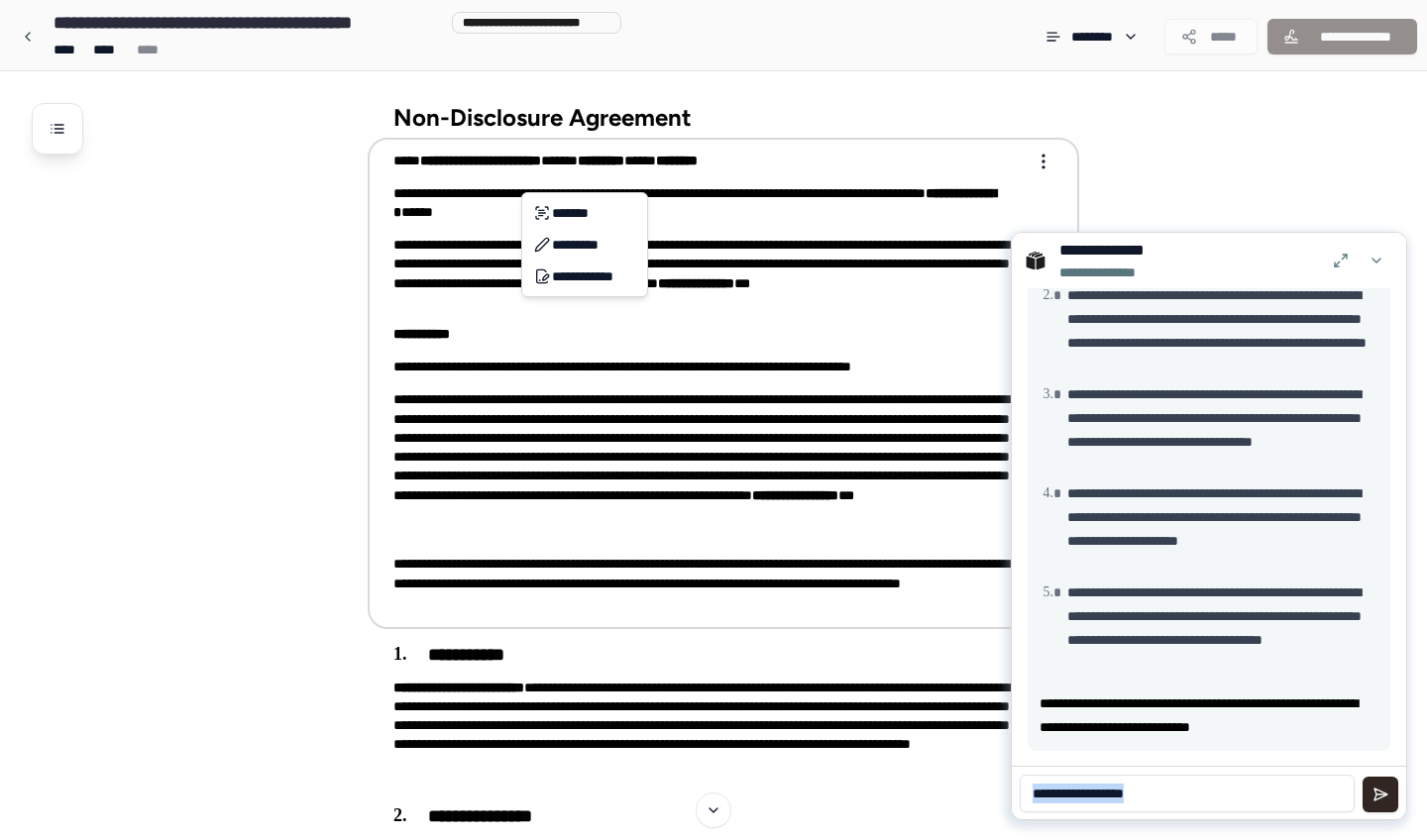 click on "**********" at bounding box center [714, 833] 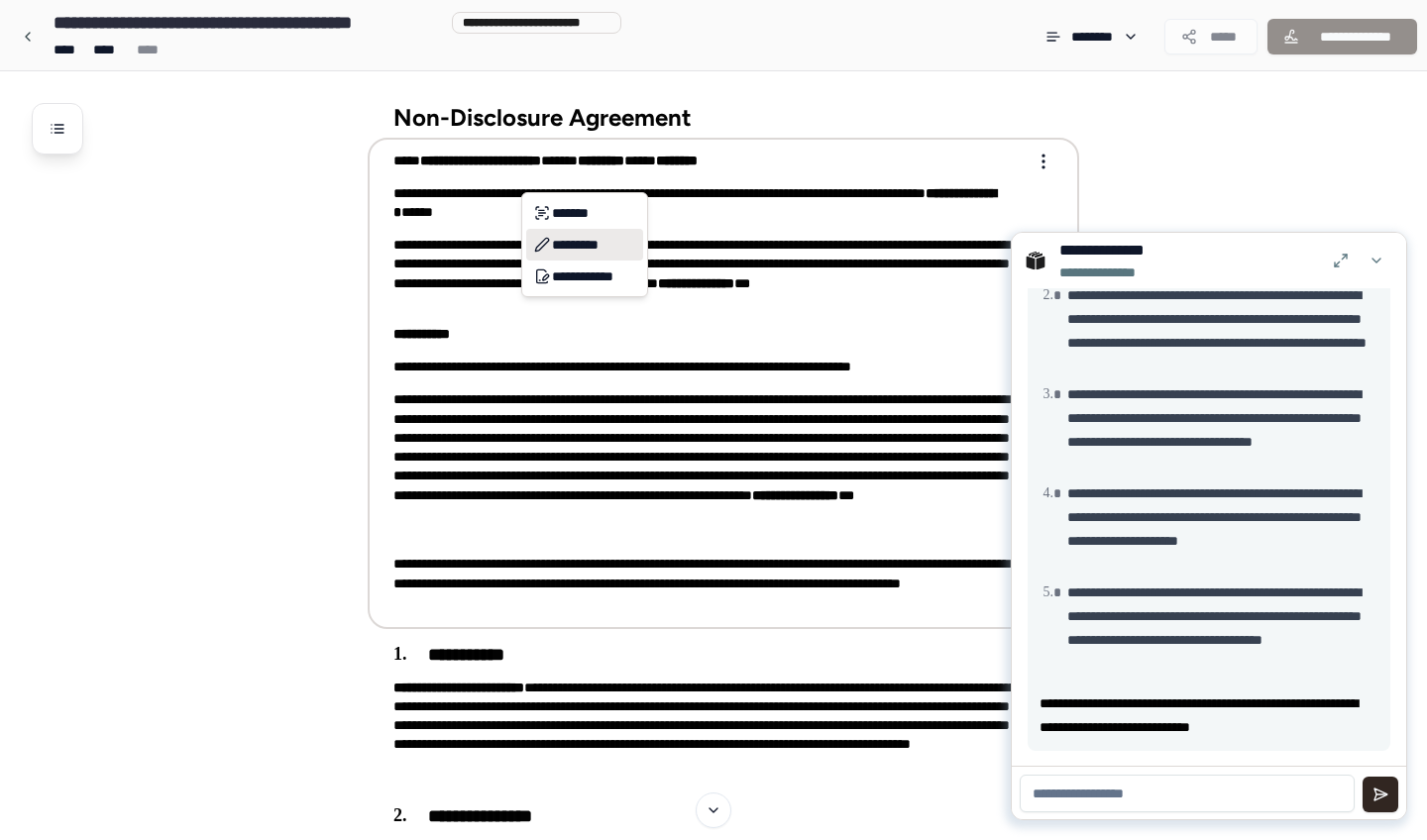 click on "*********" at bounding box center (585, 245) 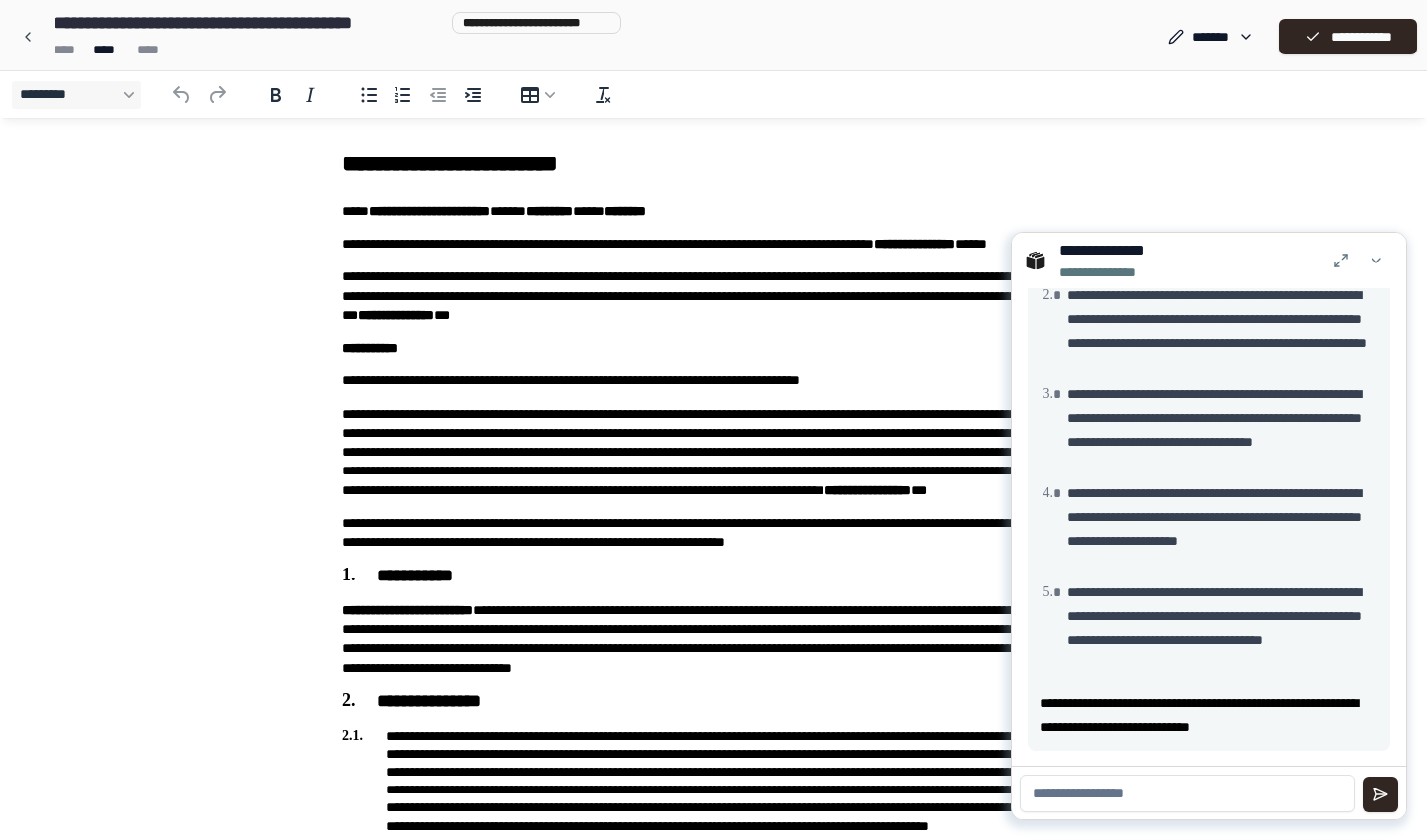 scroll, scrollTop: 0, scrollLeft: 0, axis: both 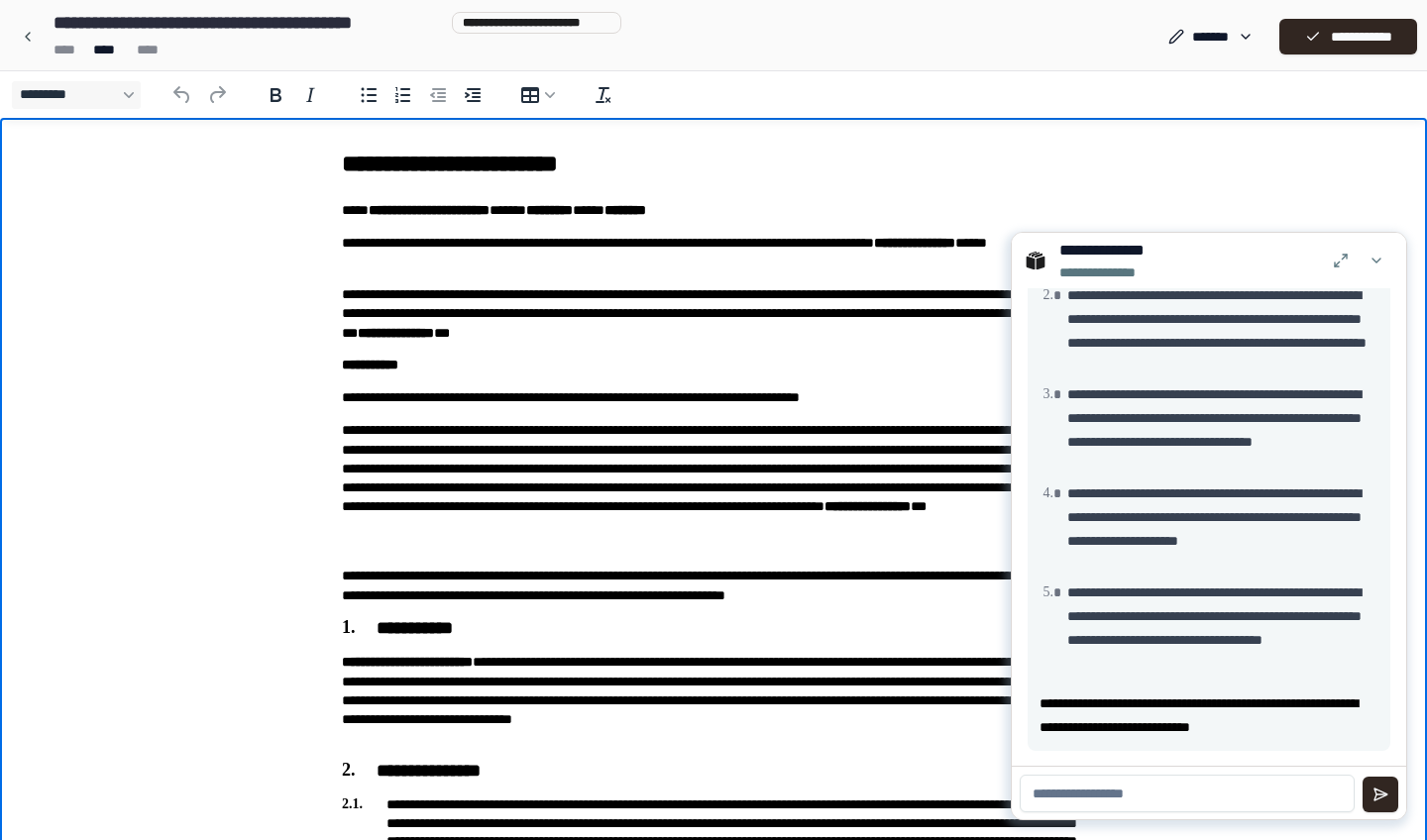 click on "**********" at bounding box center (714, 253) 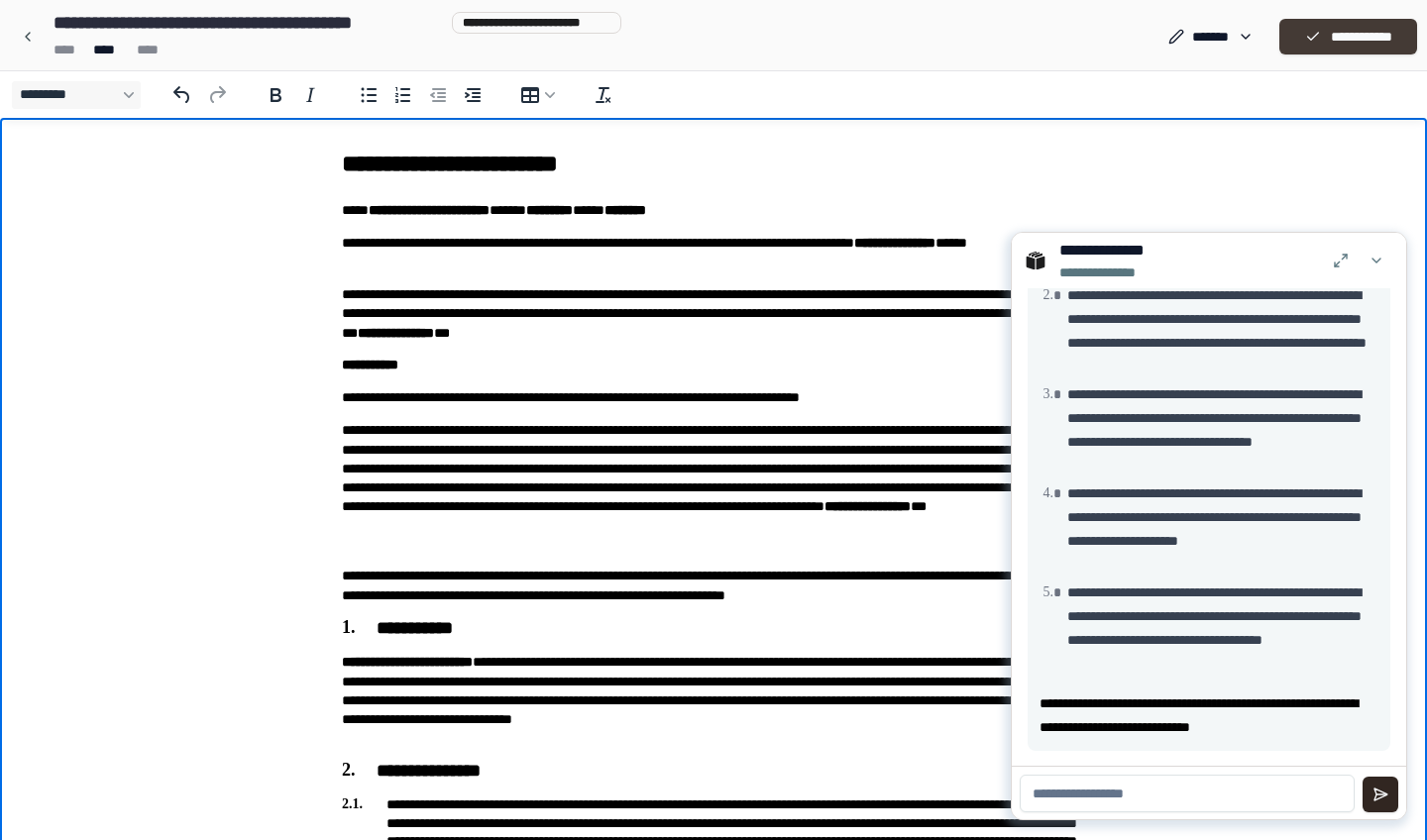 click on "**********" at bounding box center (1348, 37) 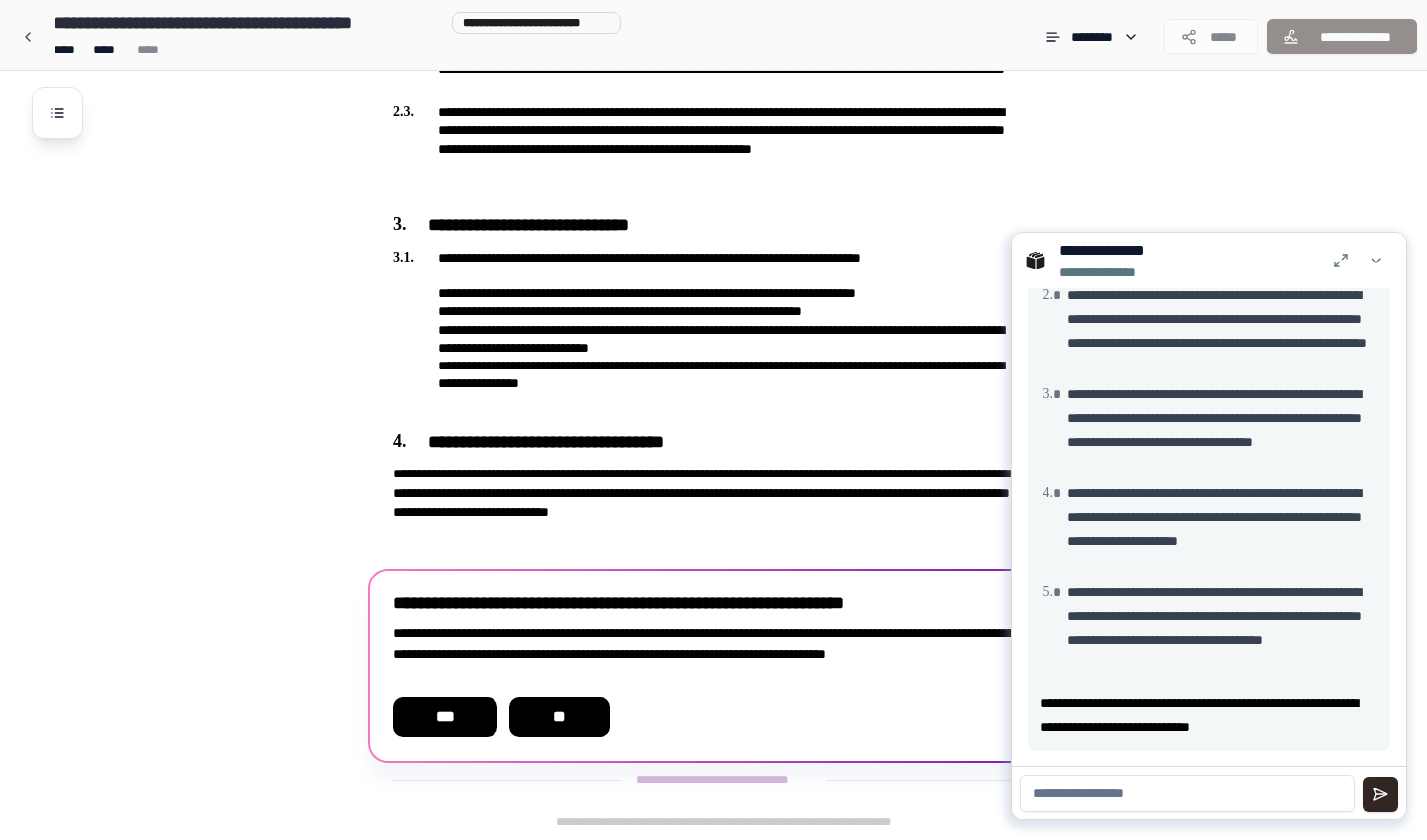 scroll, scrollTop: 964, scrollLeft: 0, axis: vertical 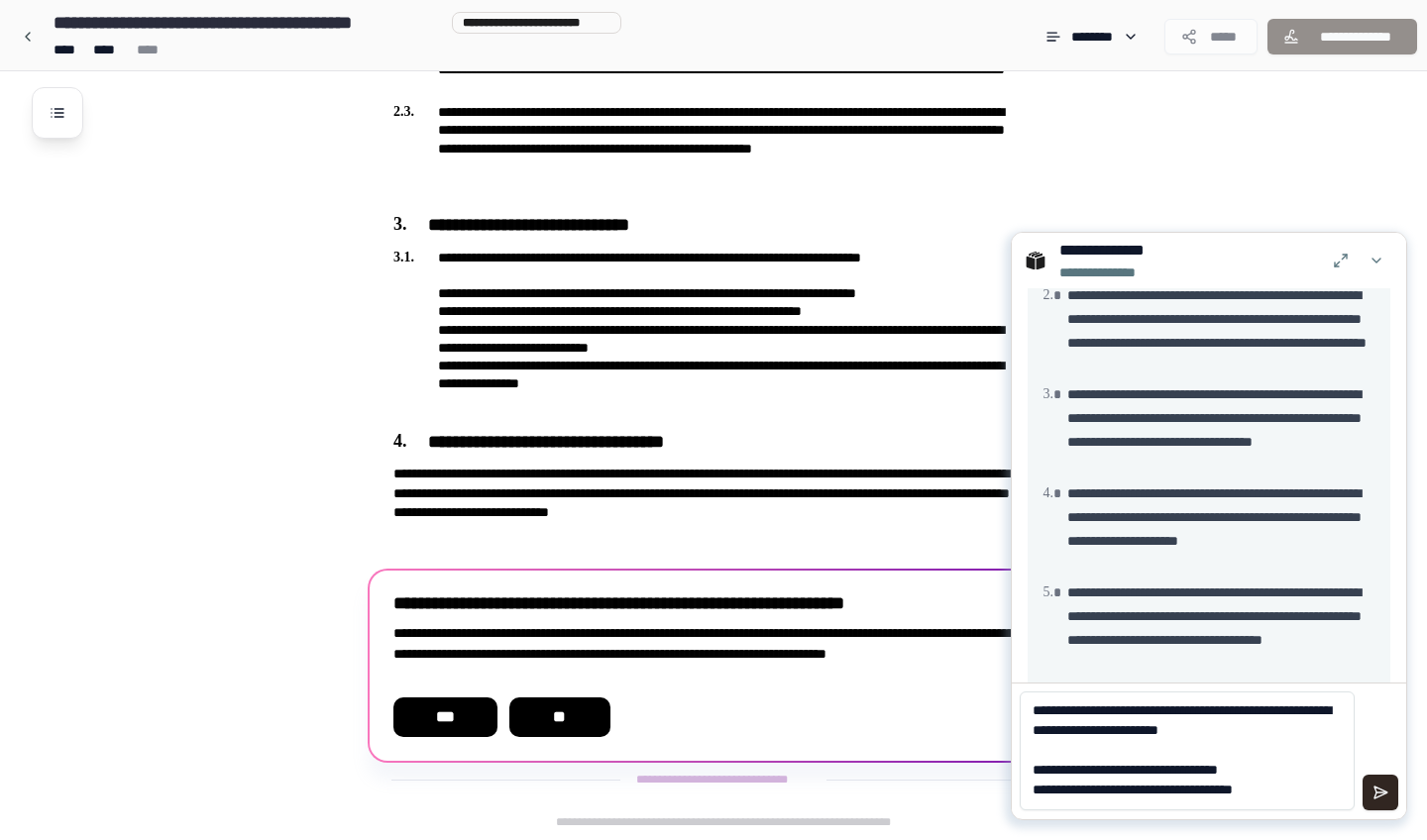 click on "**********" at bounding box center [1187, 751] 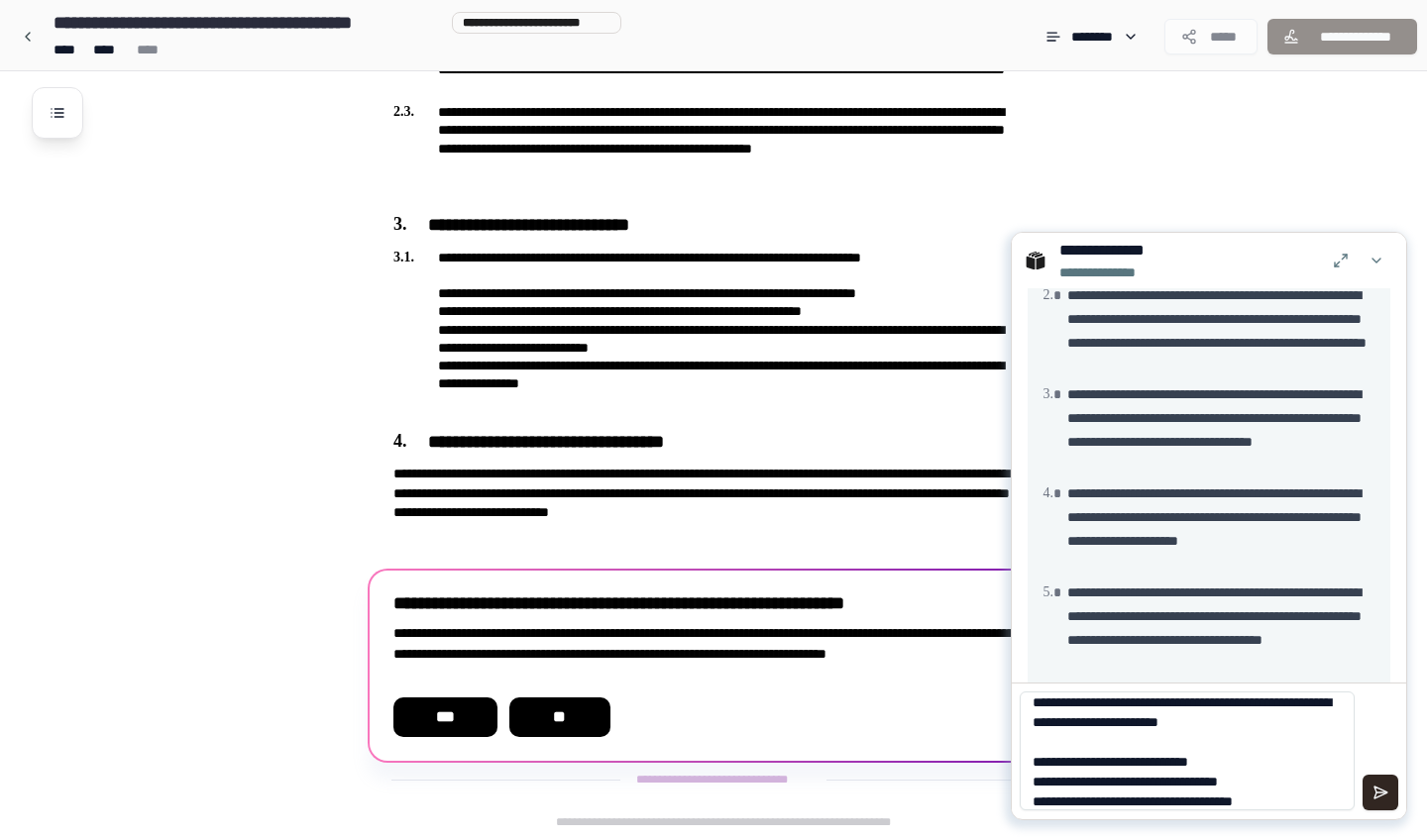 click on "**********" at bounding box center (1187, 751) 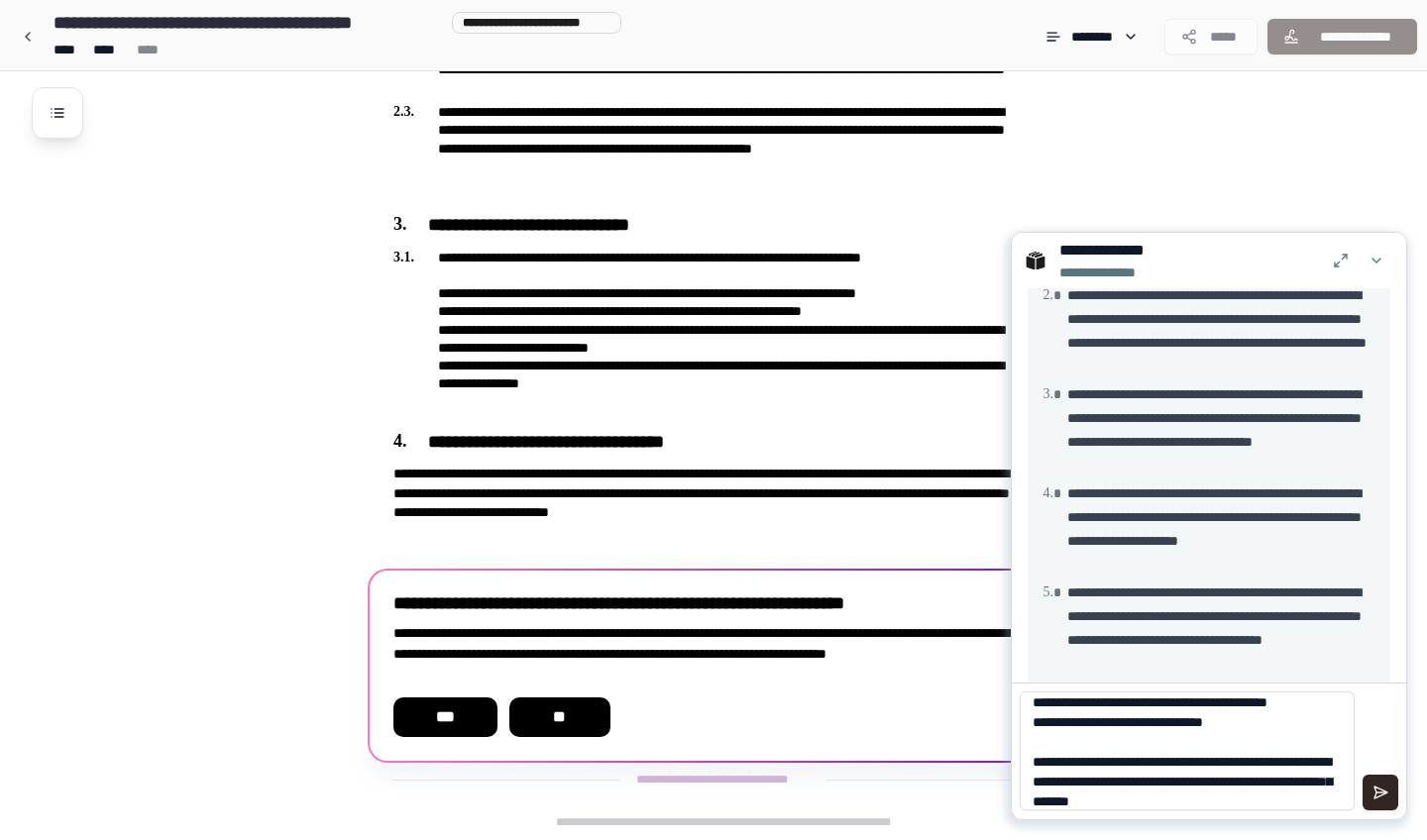 scroll, scrollTop: 157, scrollLeft: 0, axis: vertical 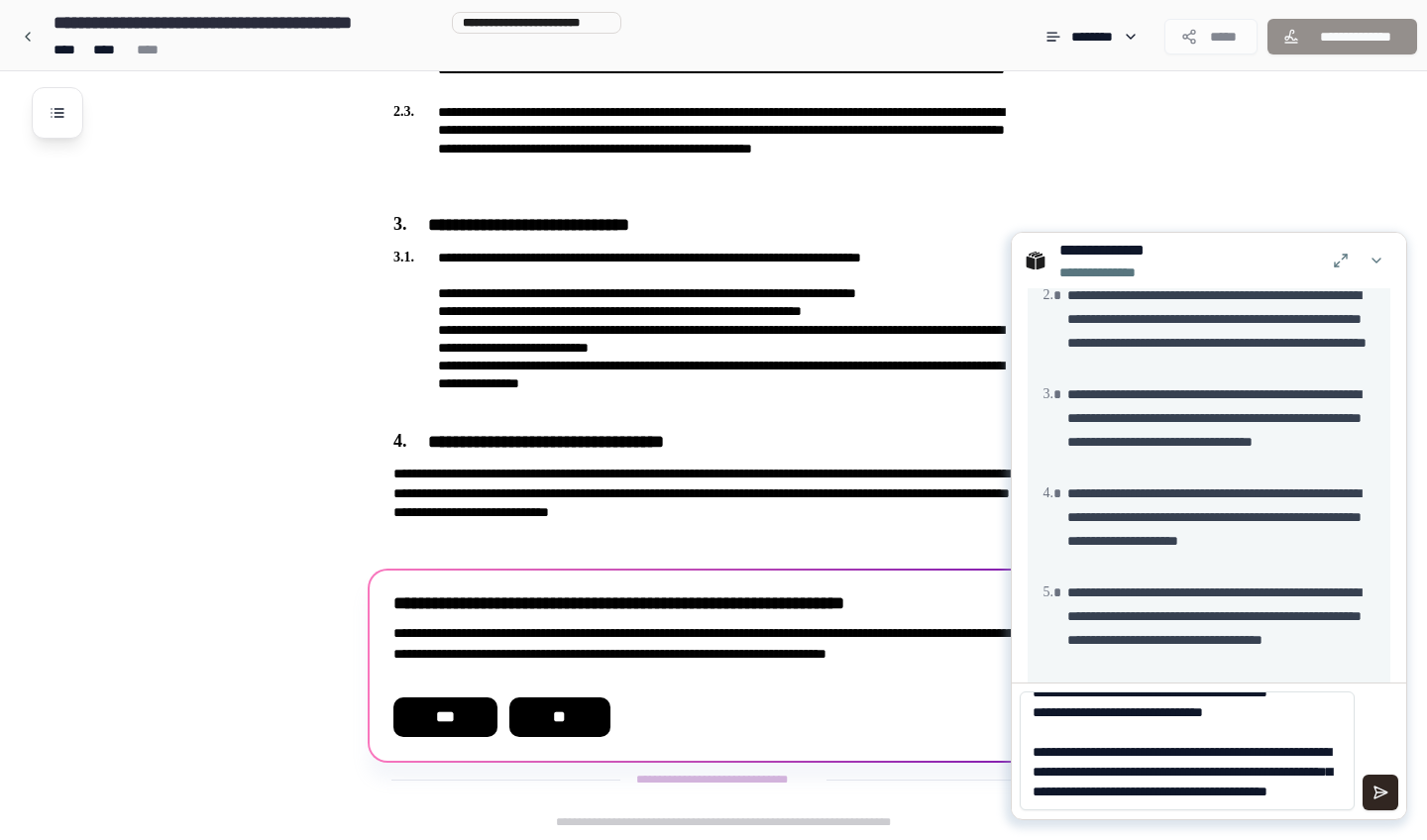 type on "**********" 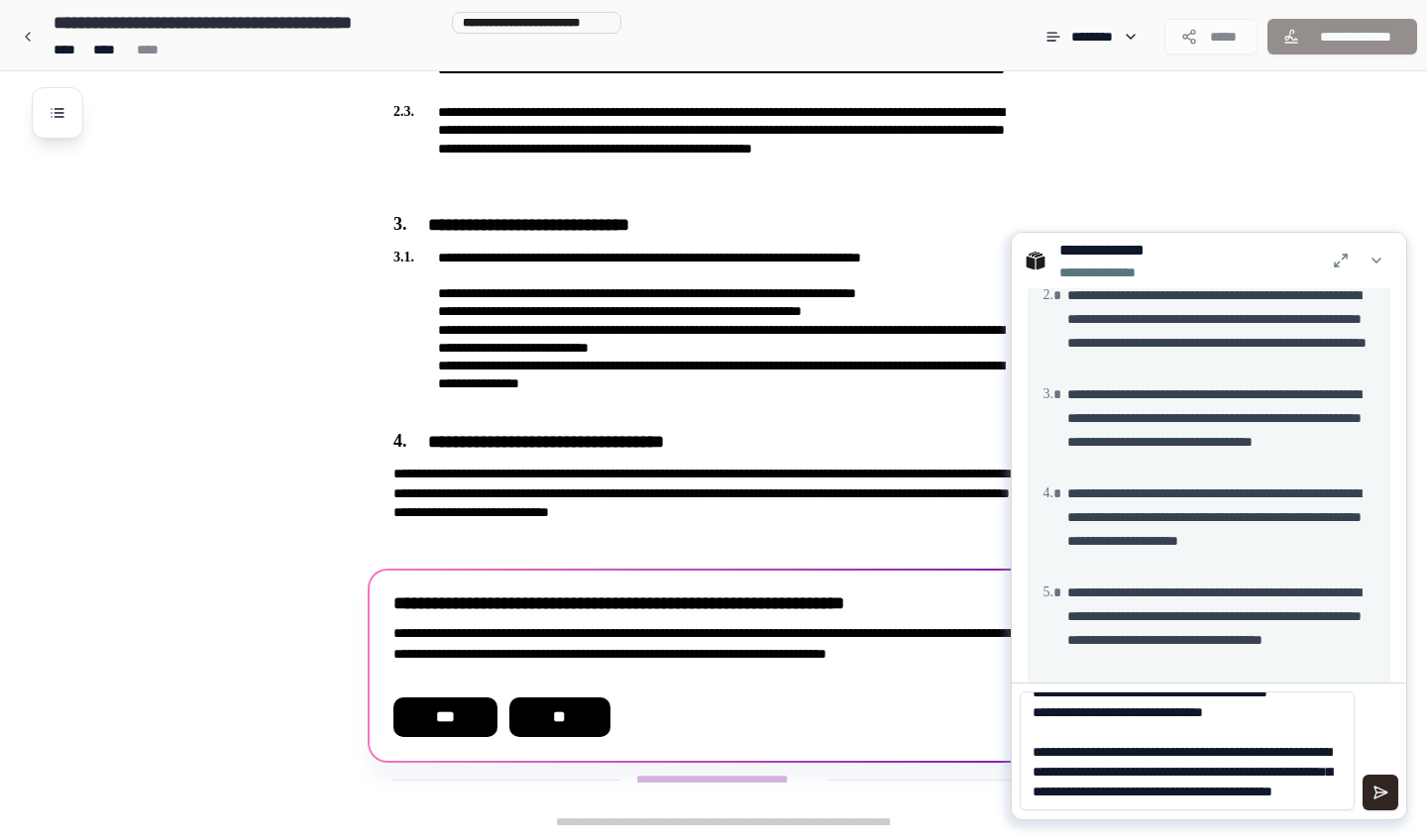 type 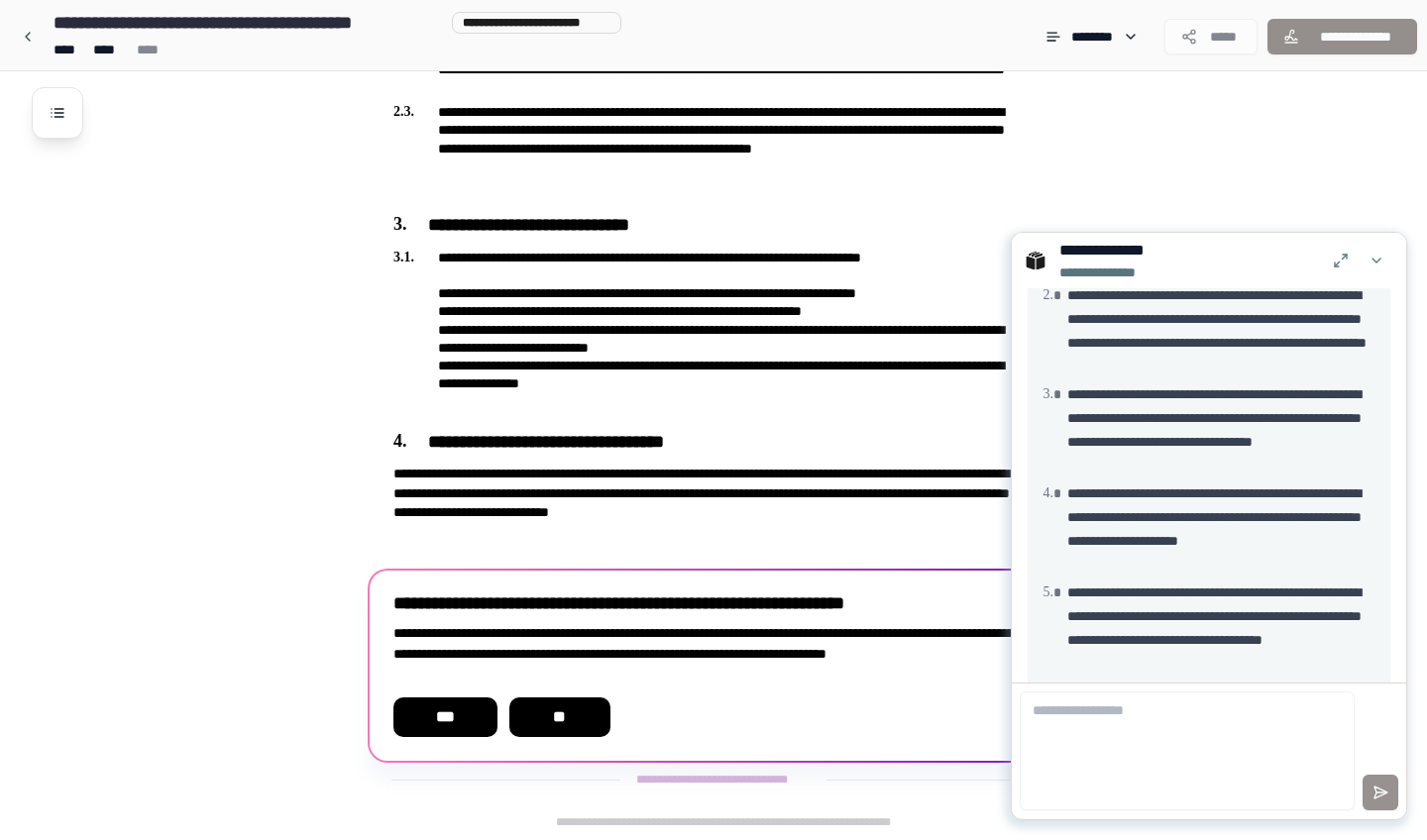 scroll, scrollTop: 0, scrollLeft: 0, axis: both 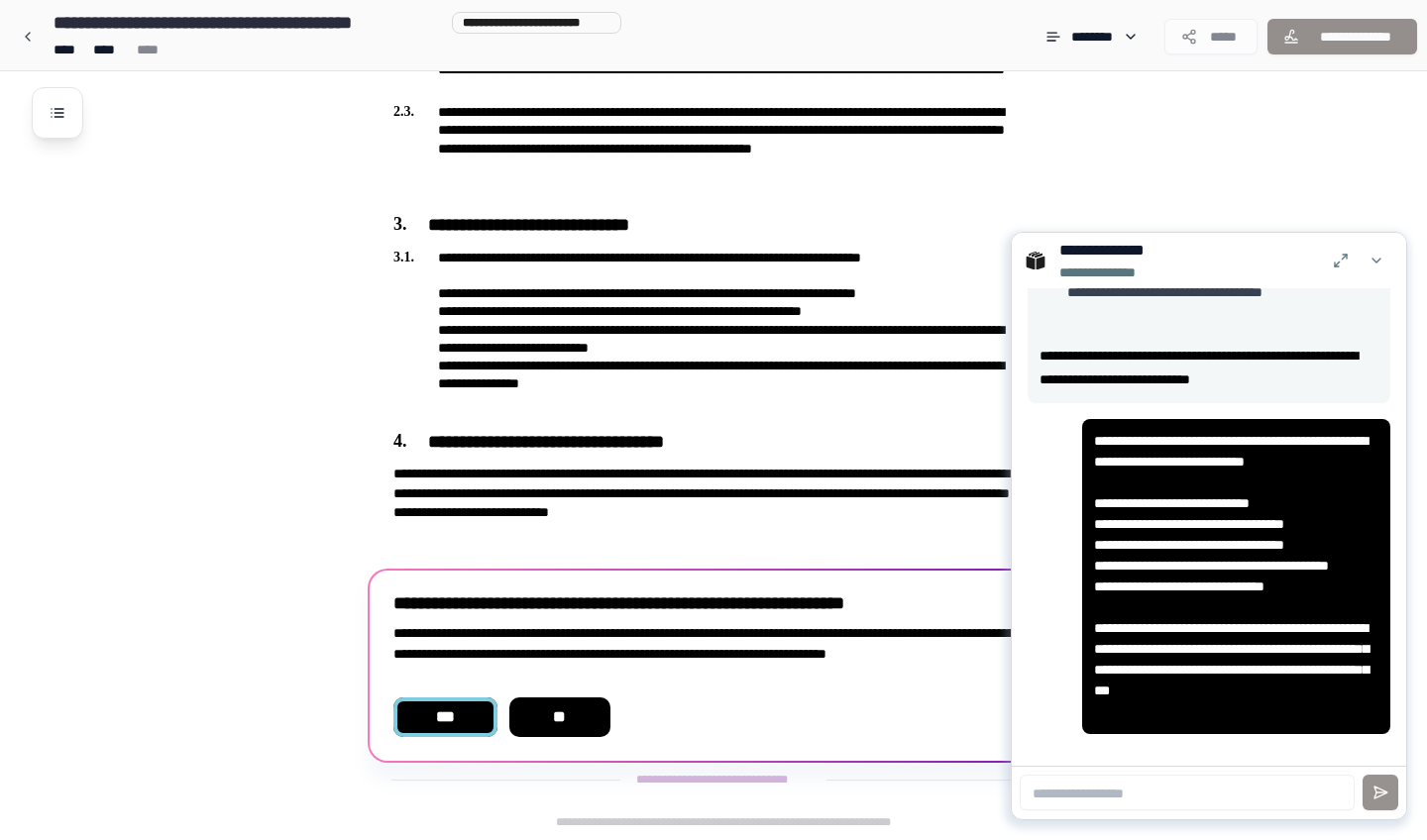 click on "***" at bounding box center (445, 717) 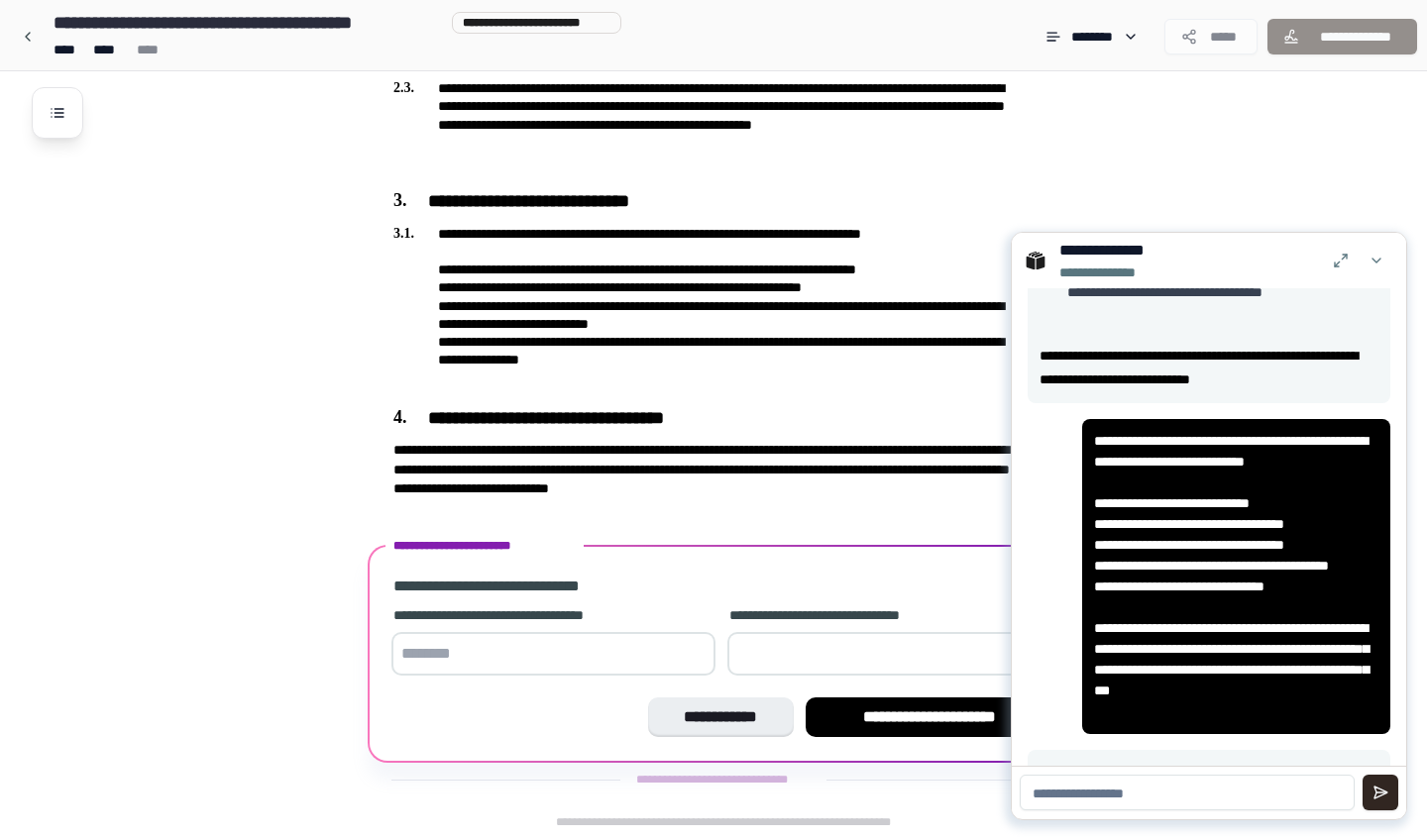 scroll, scrollTop: 988, scrollLeft: 0, axis: vertical 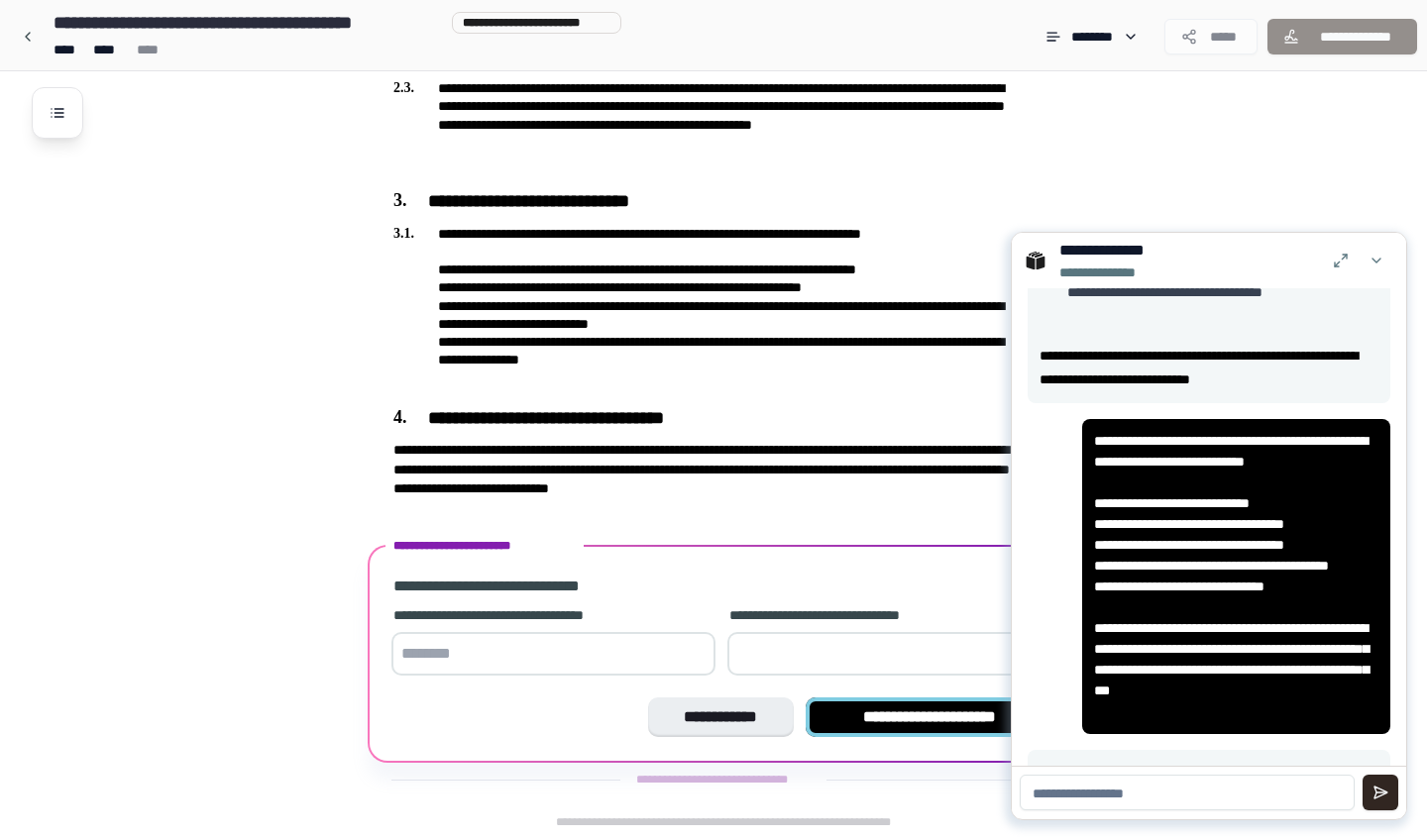 click on "**********" at bounding box center [930, 717] 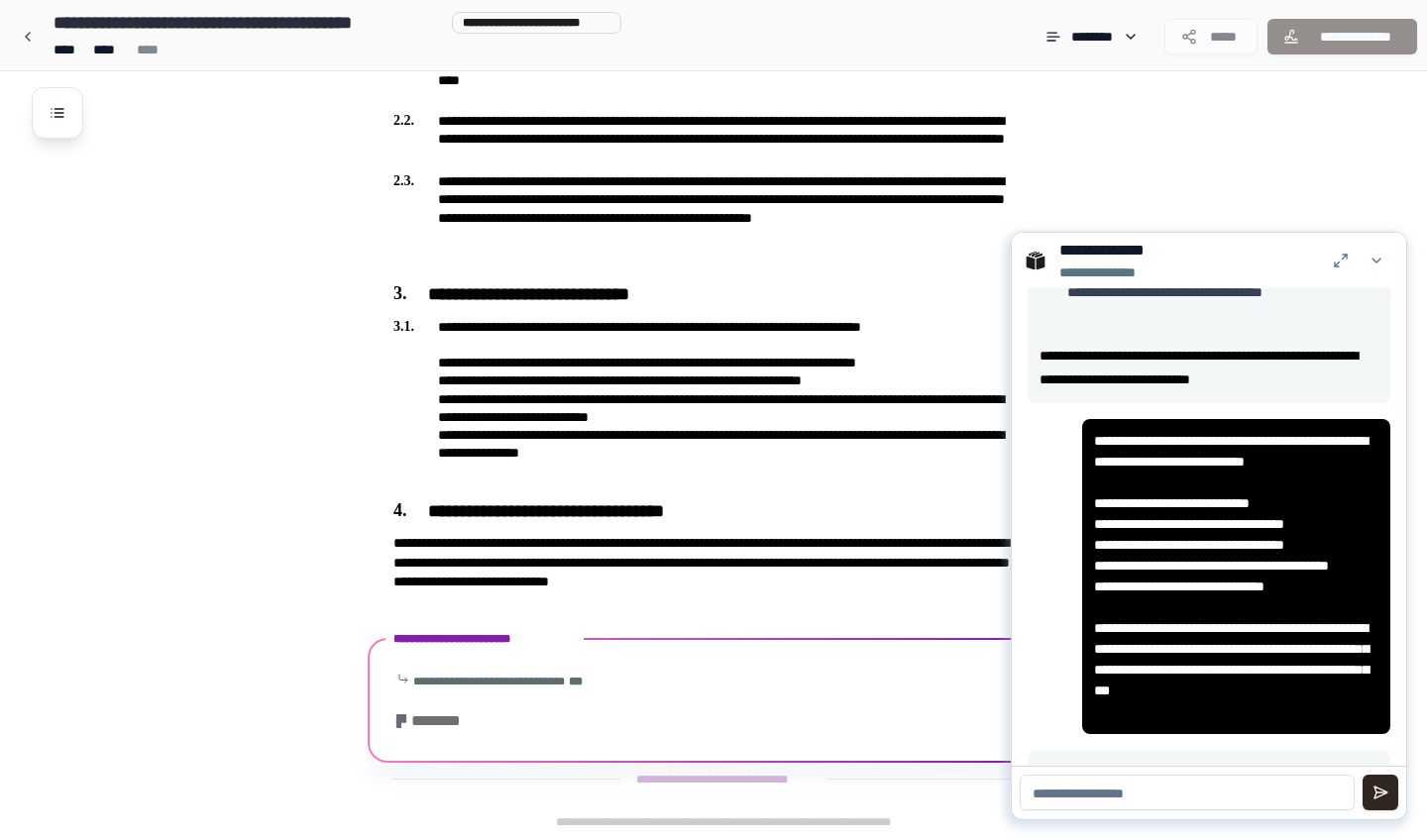 scroll, scrollTop: 893, scrollLeft: 0, axis: vertical 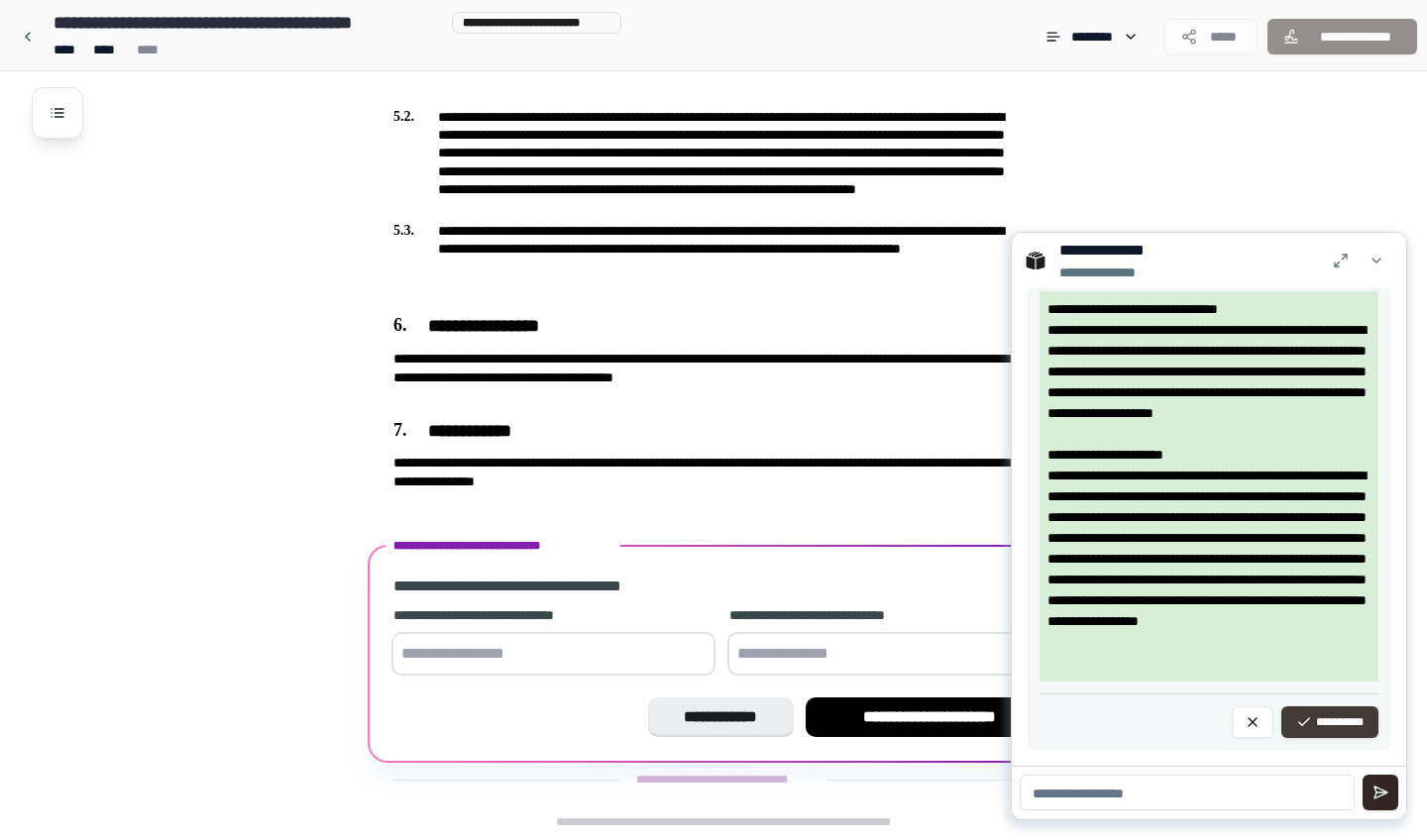 click on "**********" at bounding box center (1330, 722) 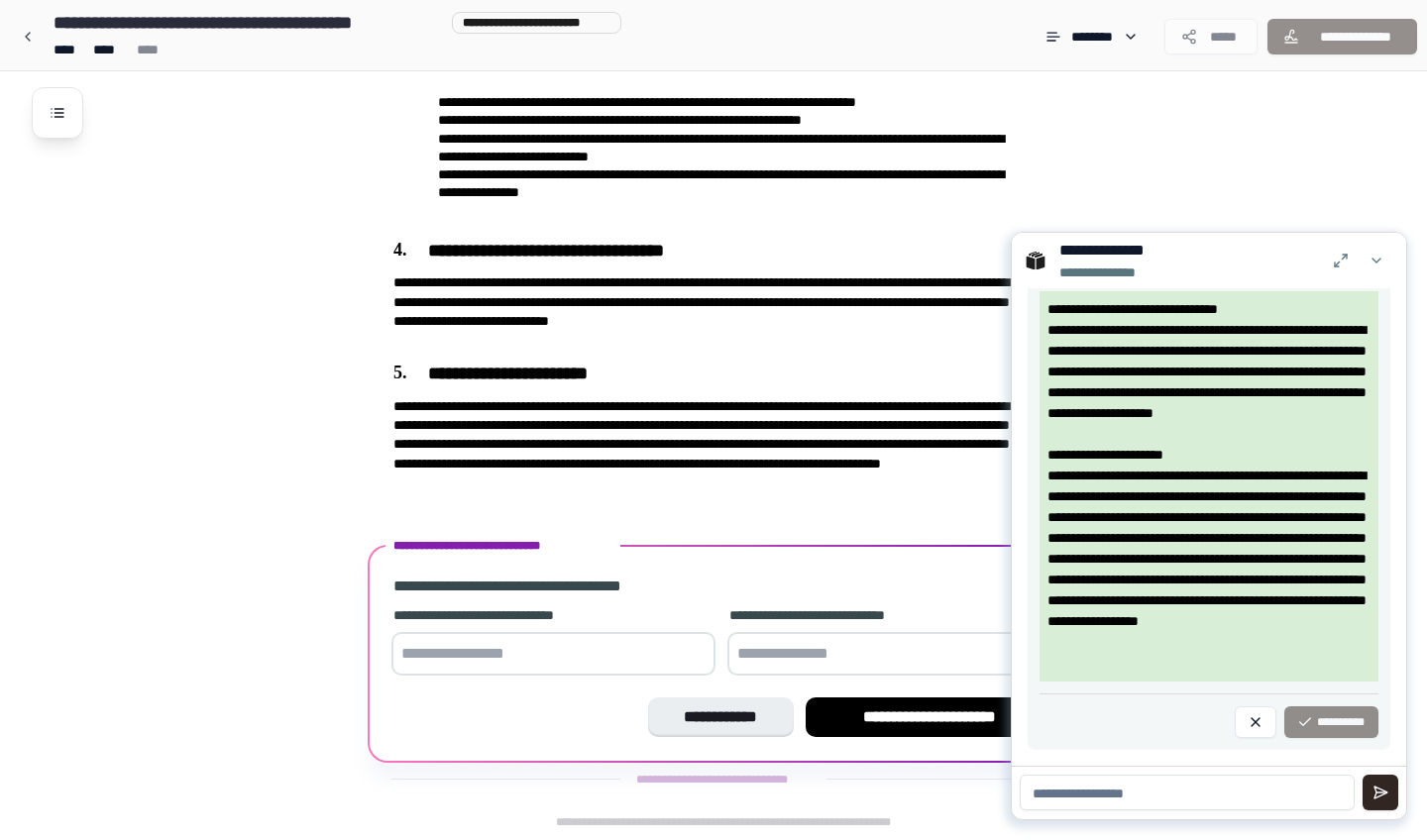 scroll, scrollTop: 1364, scrollLeft: 0, axis: vertical 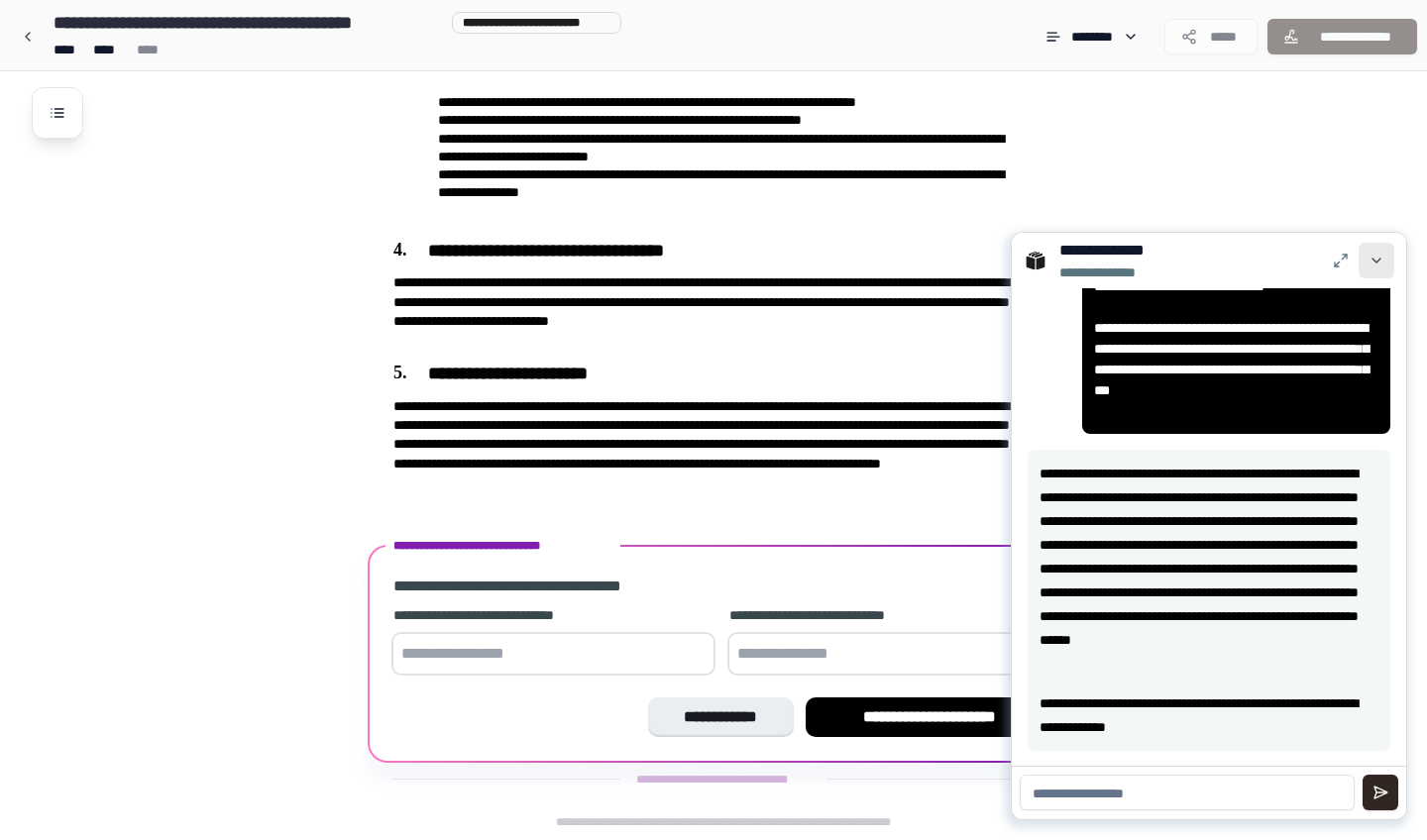 click at bounding box center (1376, 261) 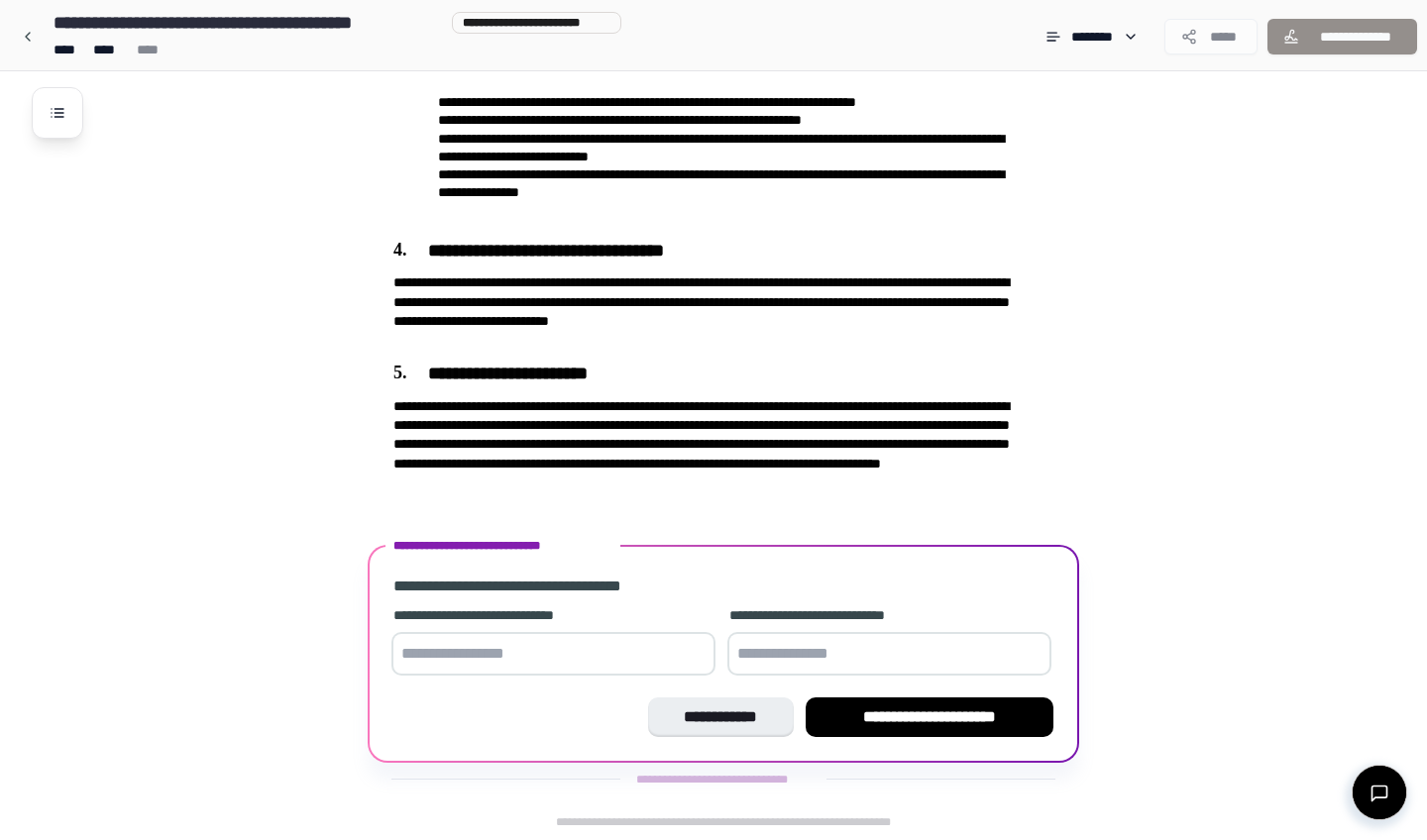click at bounding box center [553, 654] 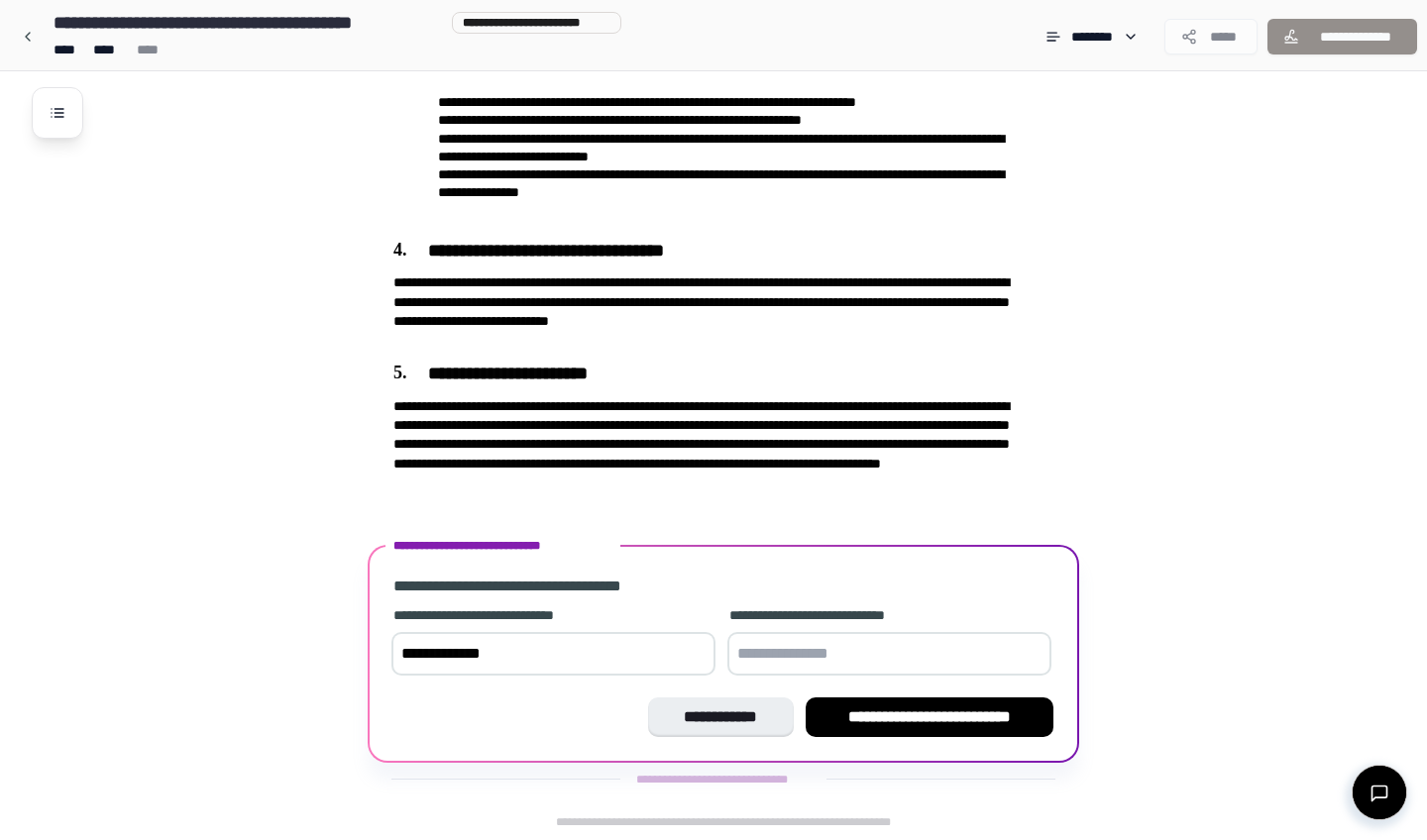 type on "**********" 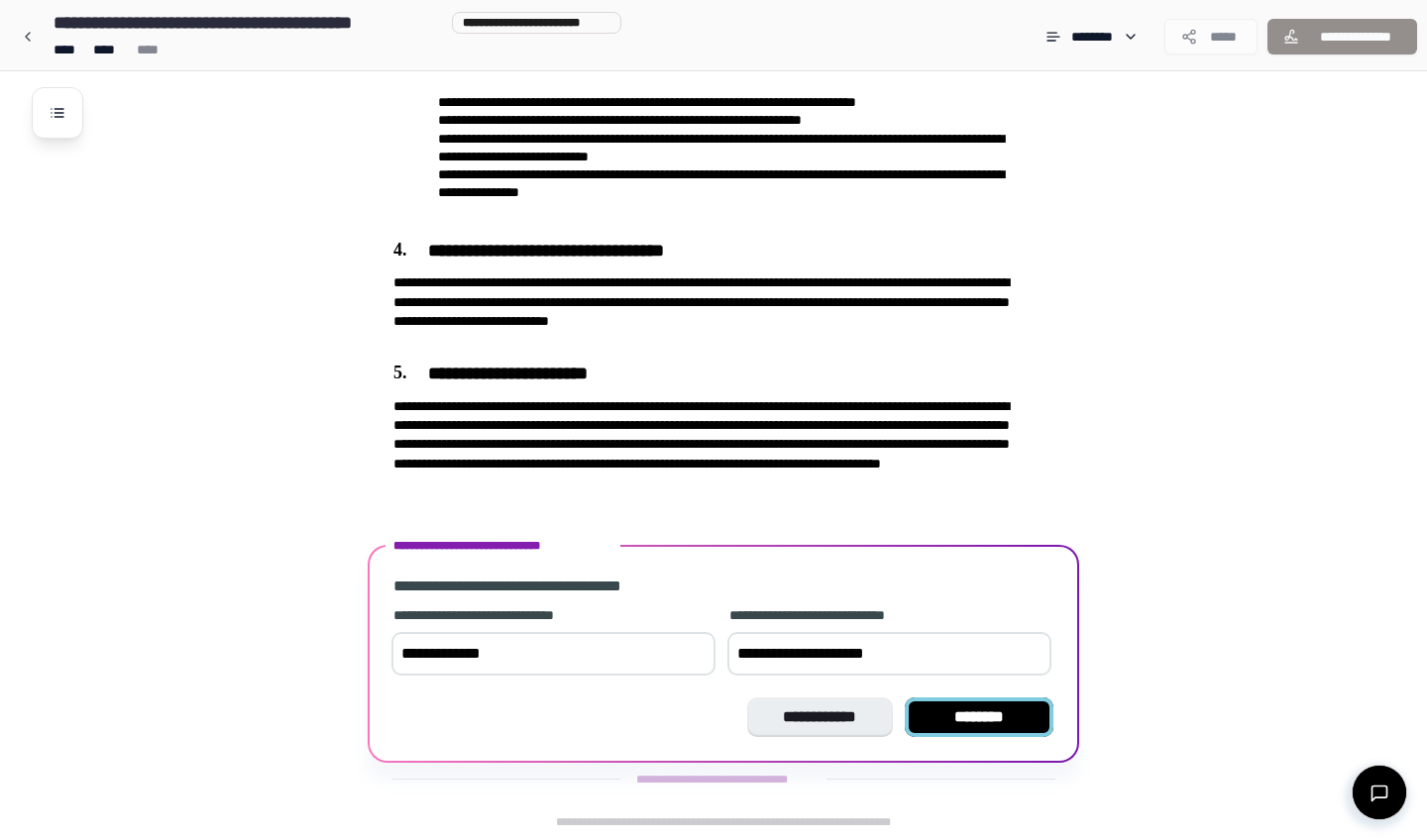 type on "**********" 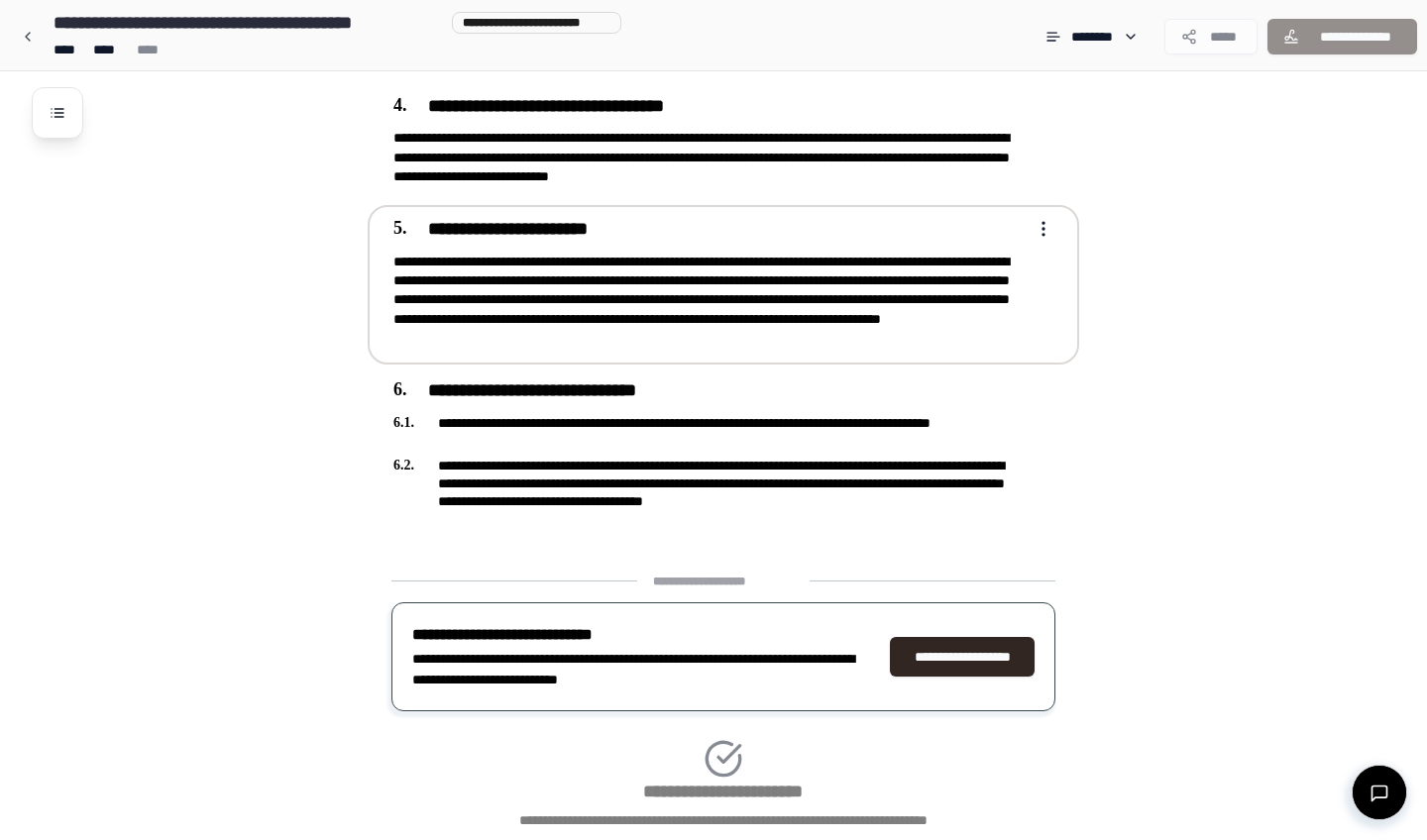 scroll, scrollTop: 1432, scrollLeft: 0, axis: vertical 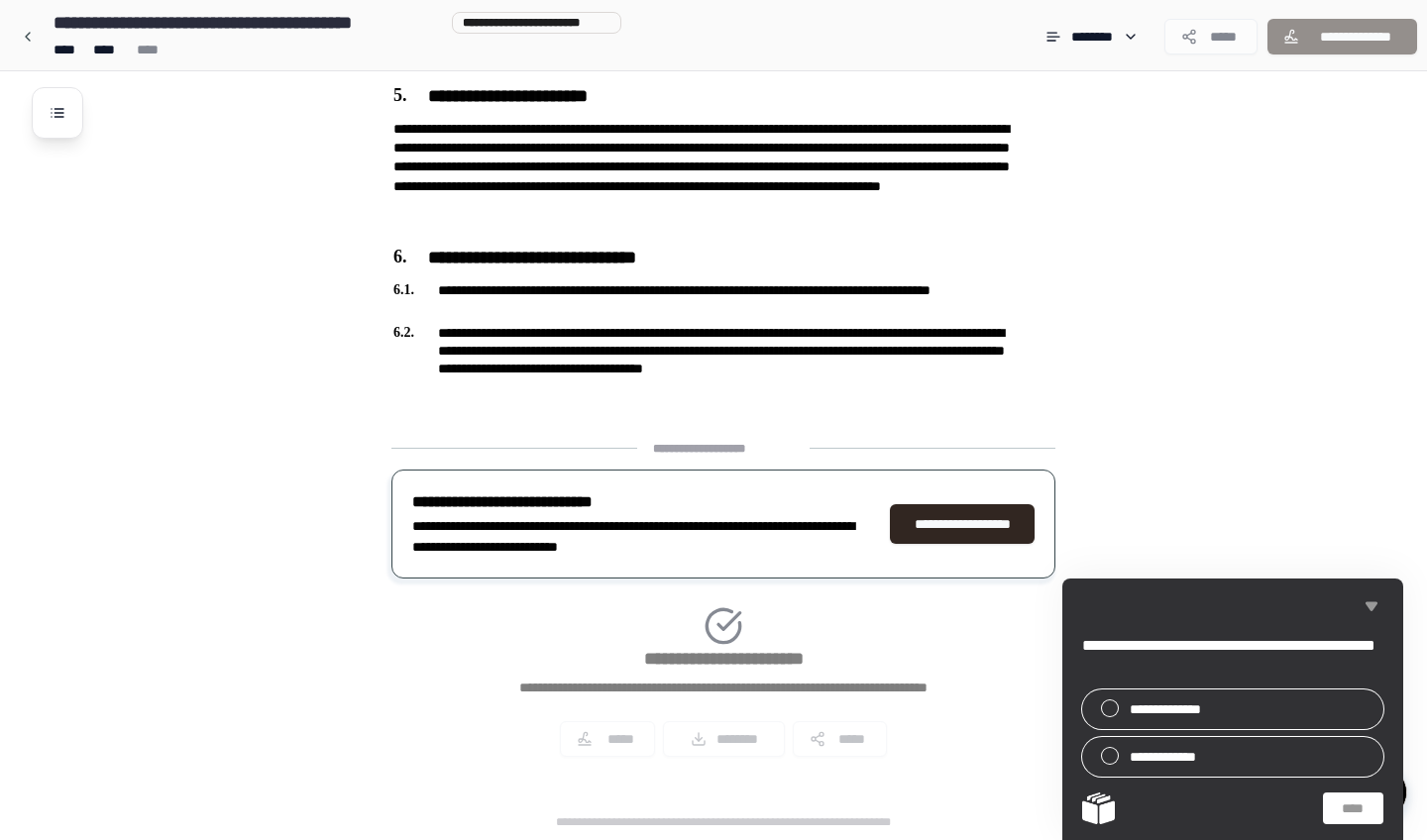 click 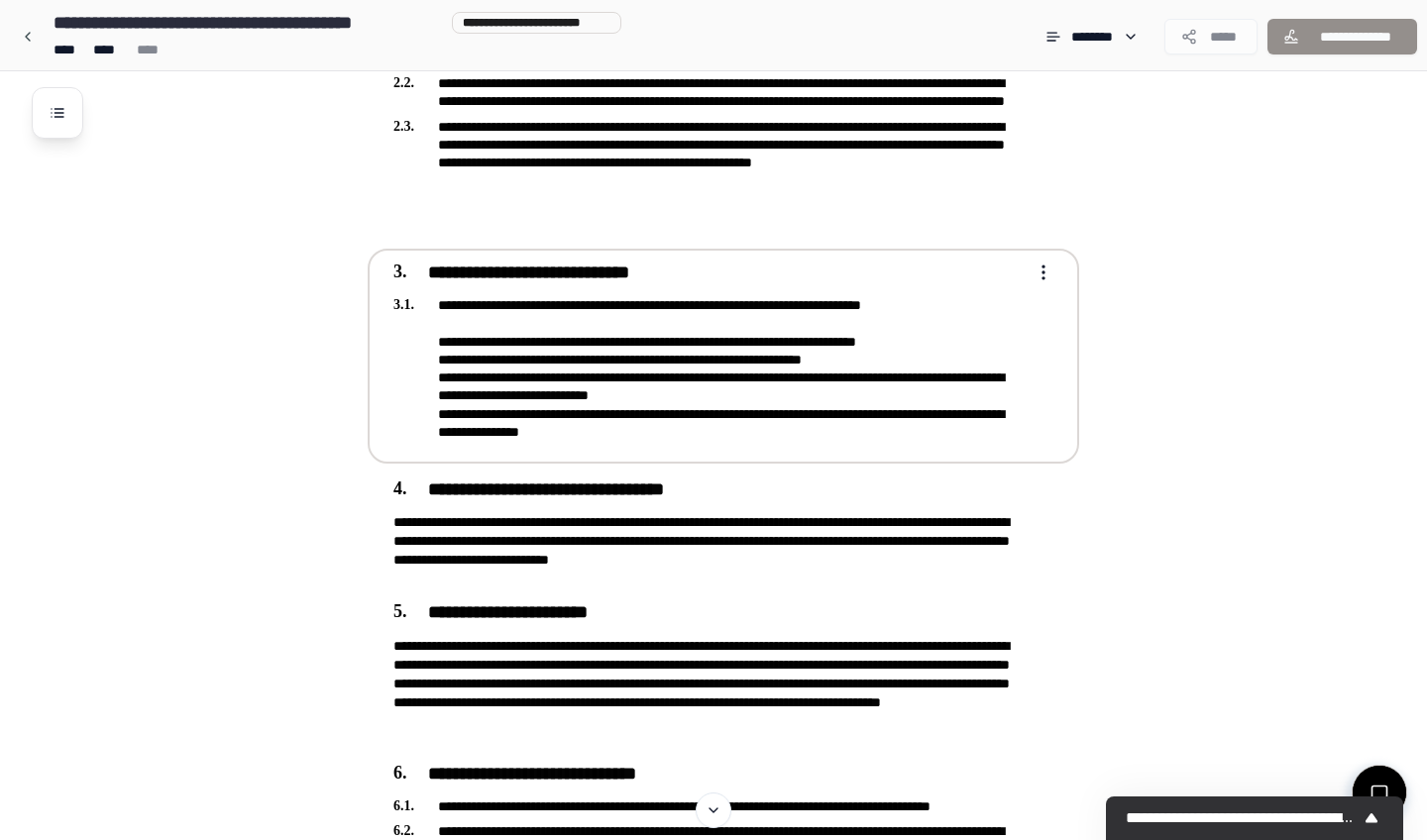 scroll, scrollTop: 1136, scrollLeft: 0, axis: vertical 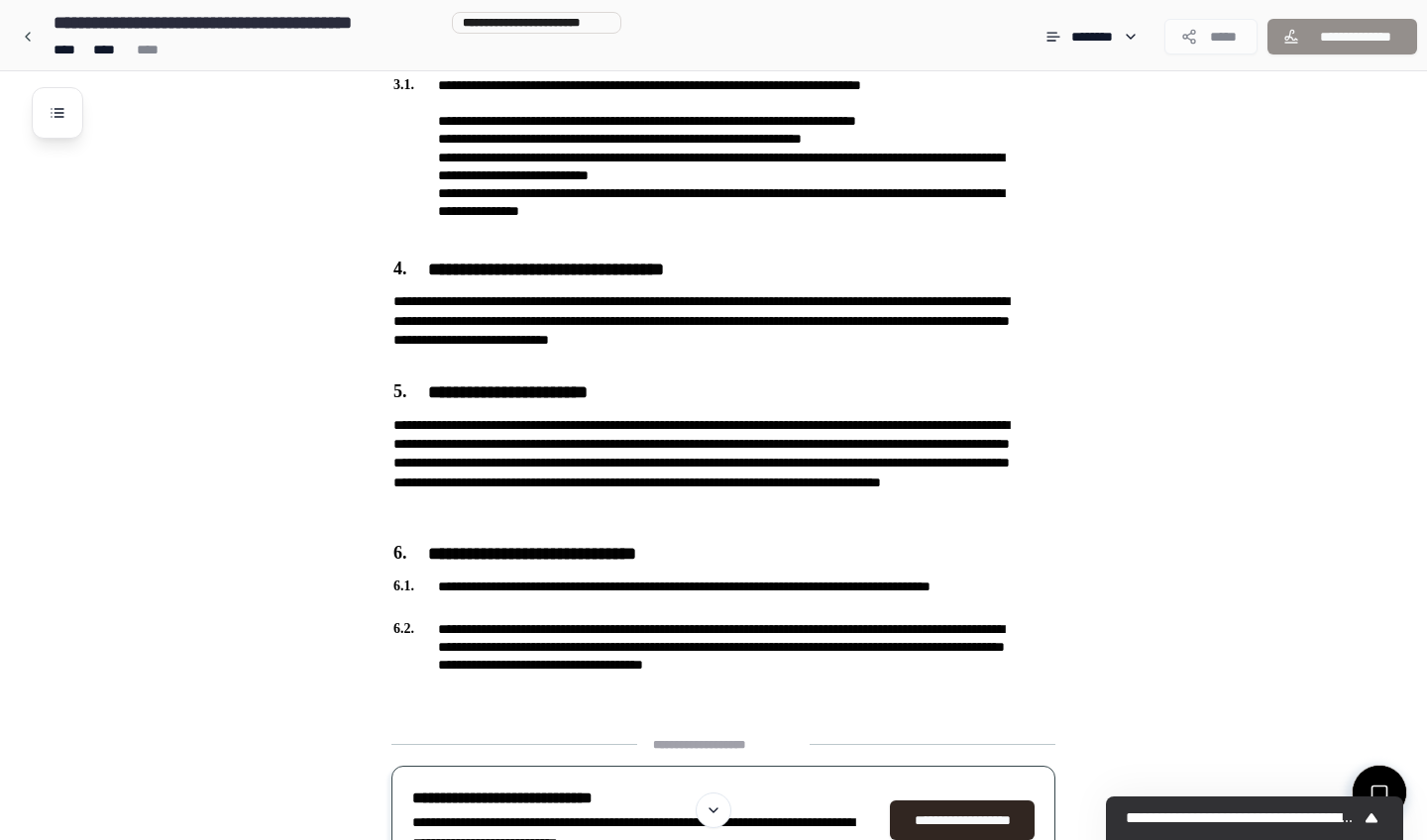 click on "**********" at bounding box center [1342, 37] 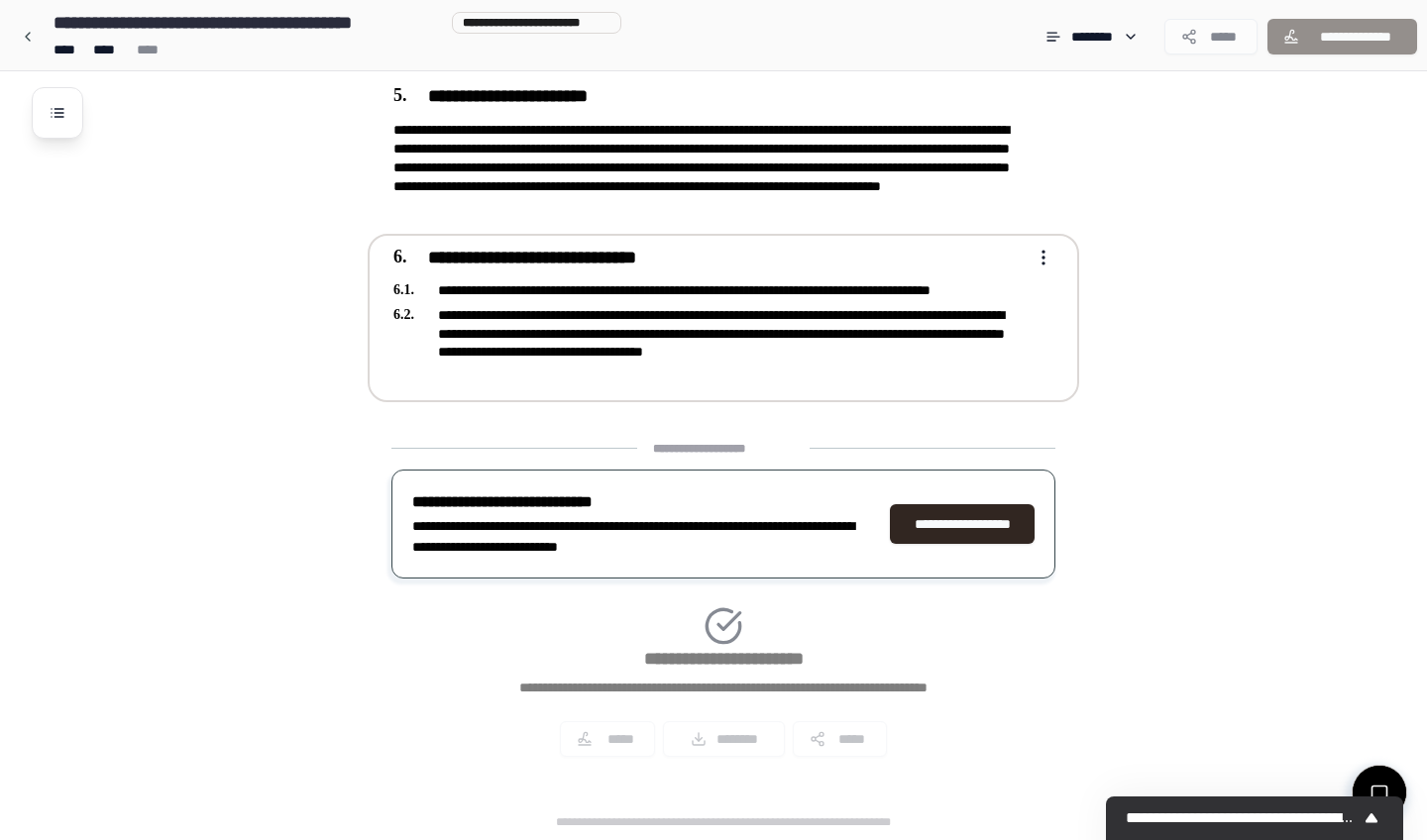 scroll, scrollTop: 1432, scrollLeft: 0, axis: vertical 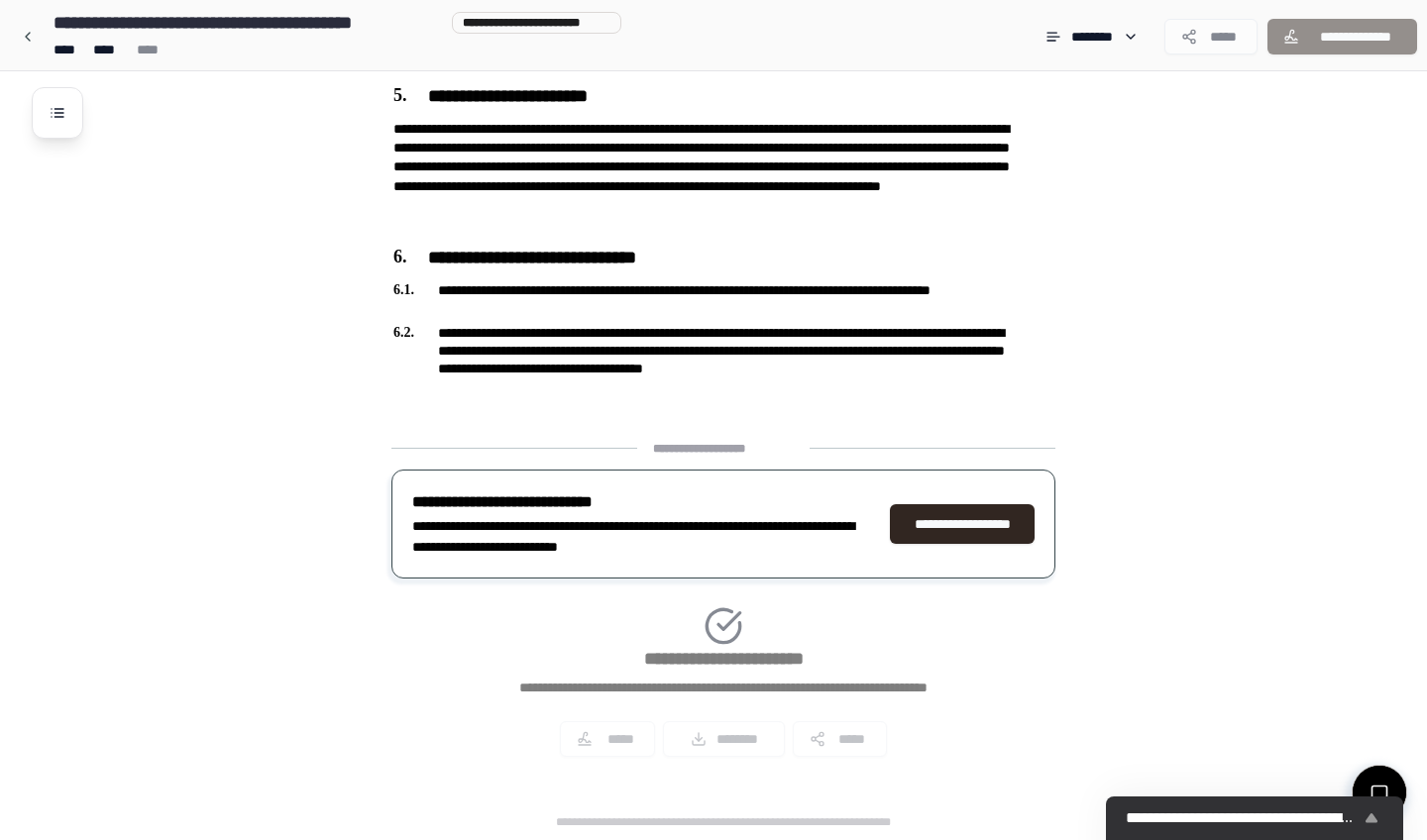 click on "**********" at bounding box center (1243, 818) 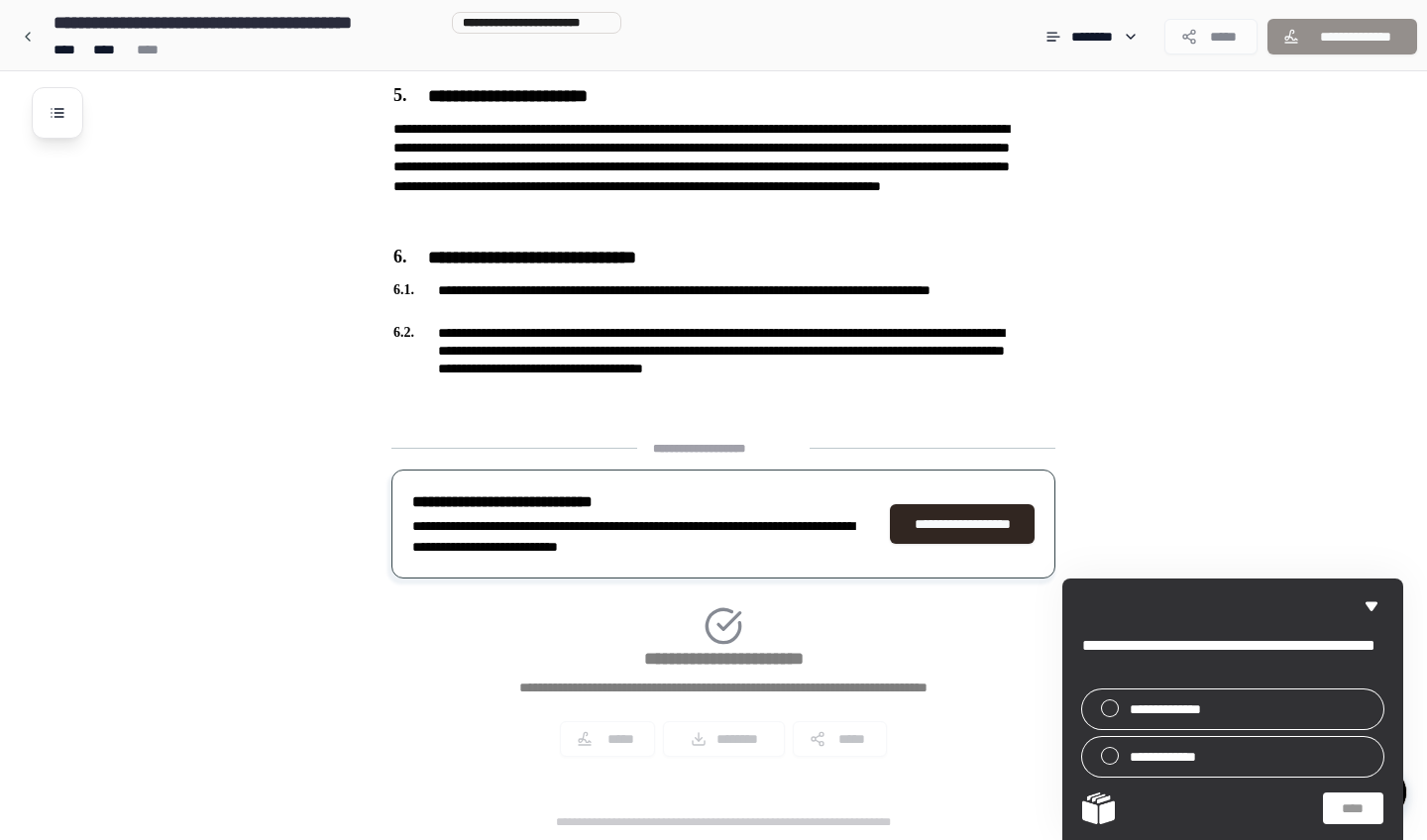 click on "**********" at bounding box center [1233, 709] 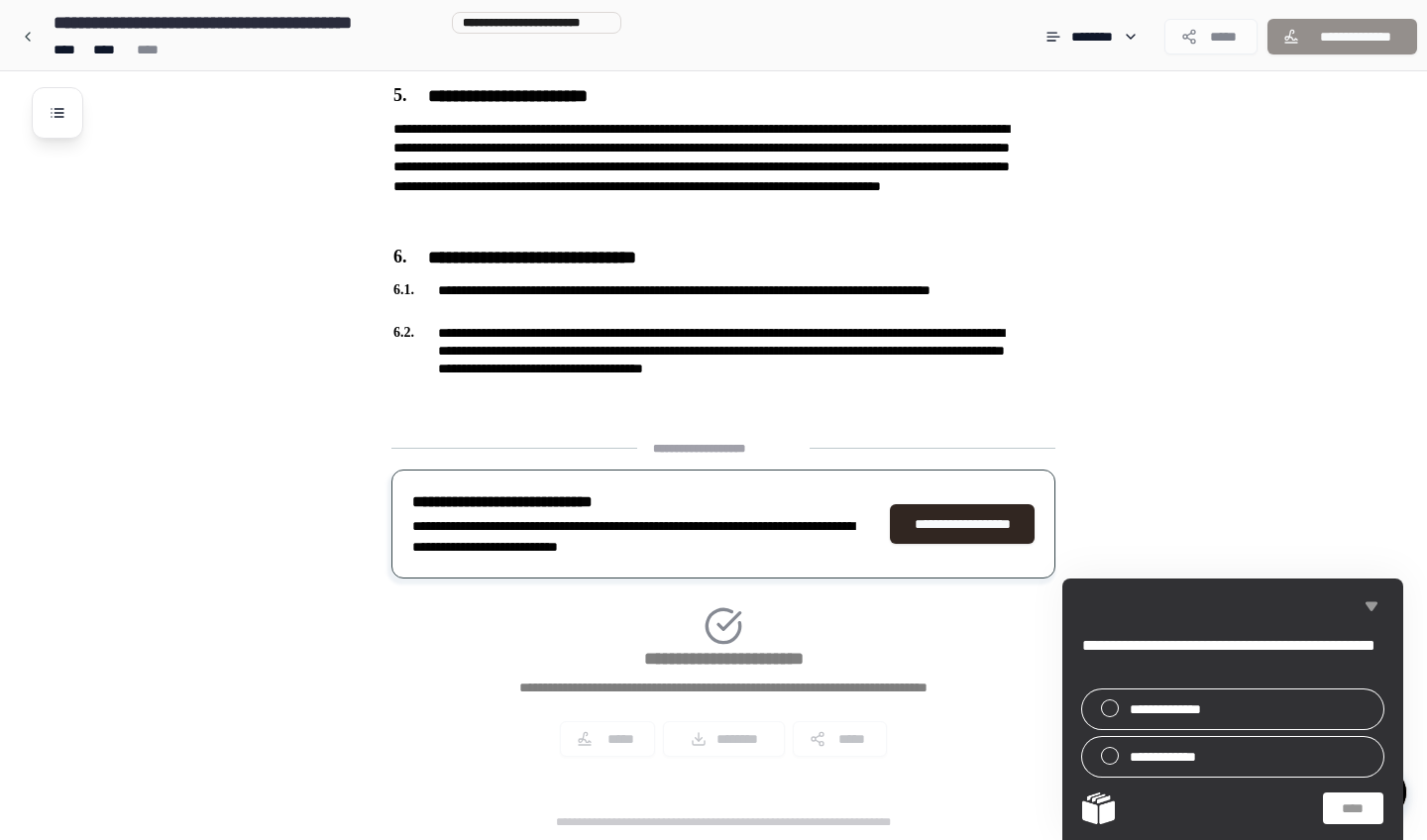 click 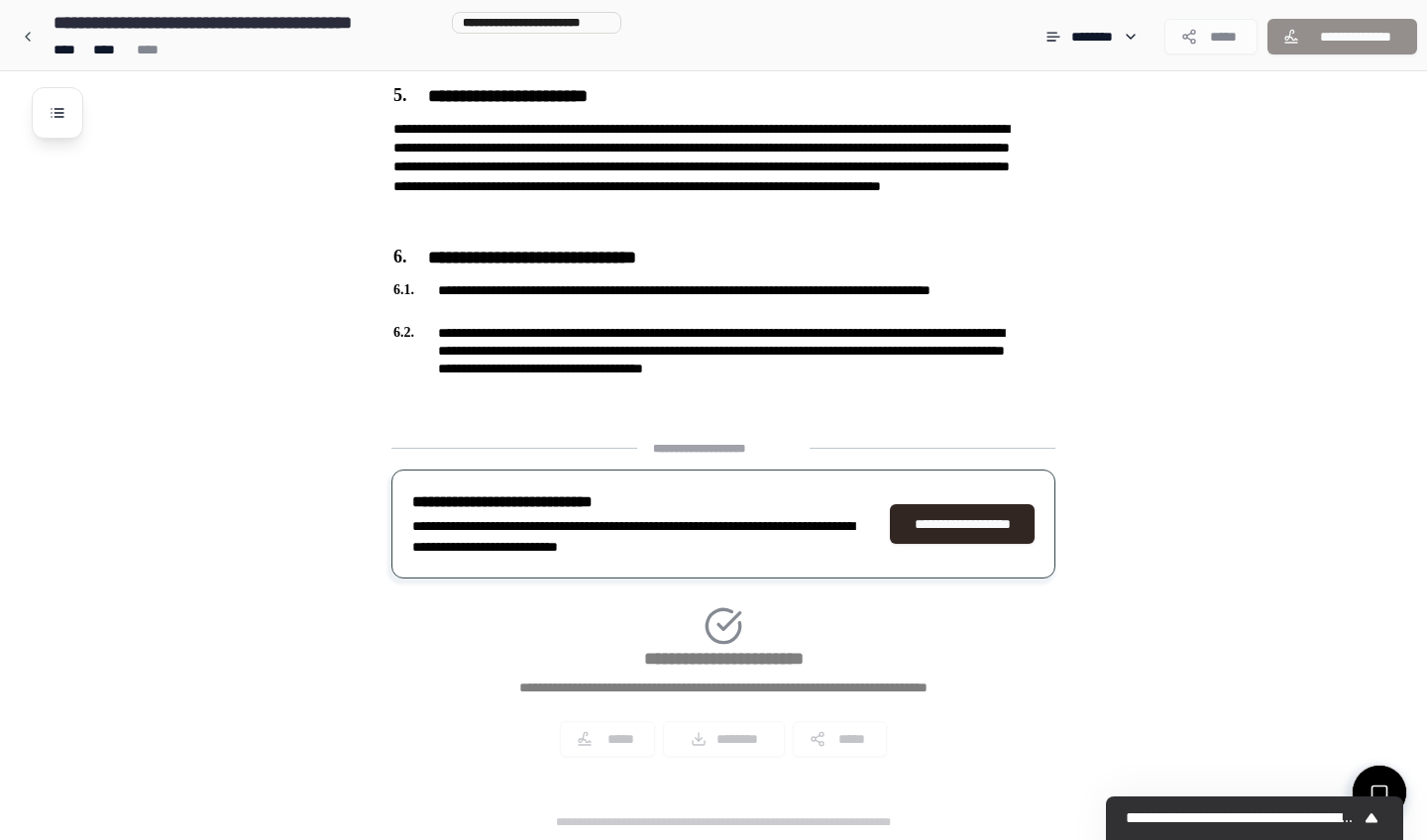 click on "**********" at bounding box center (714, 37) 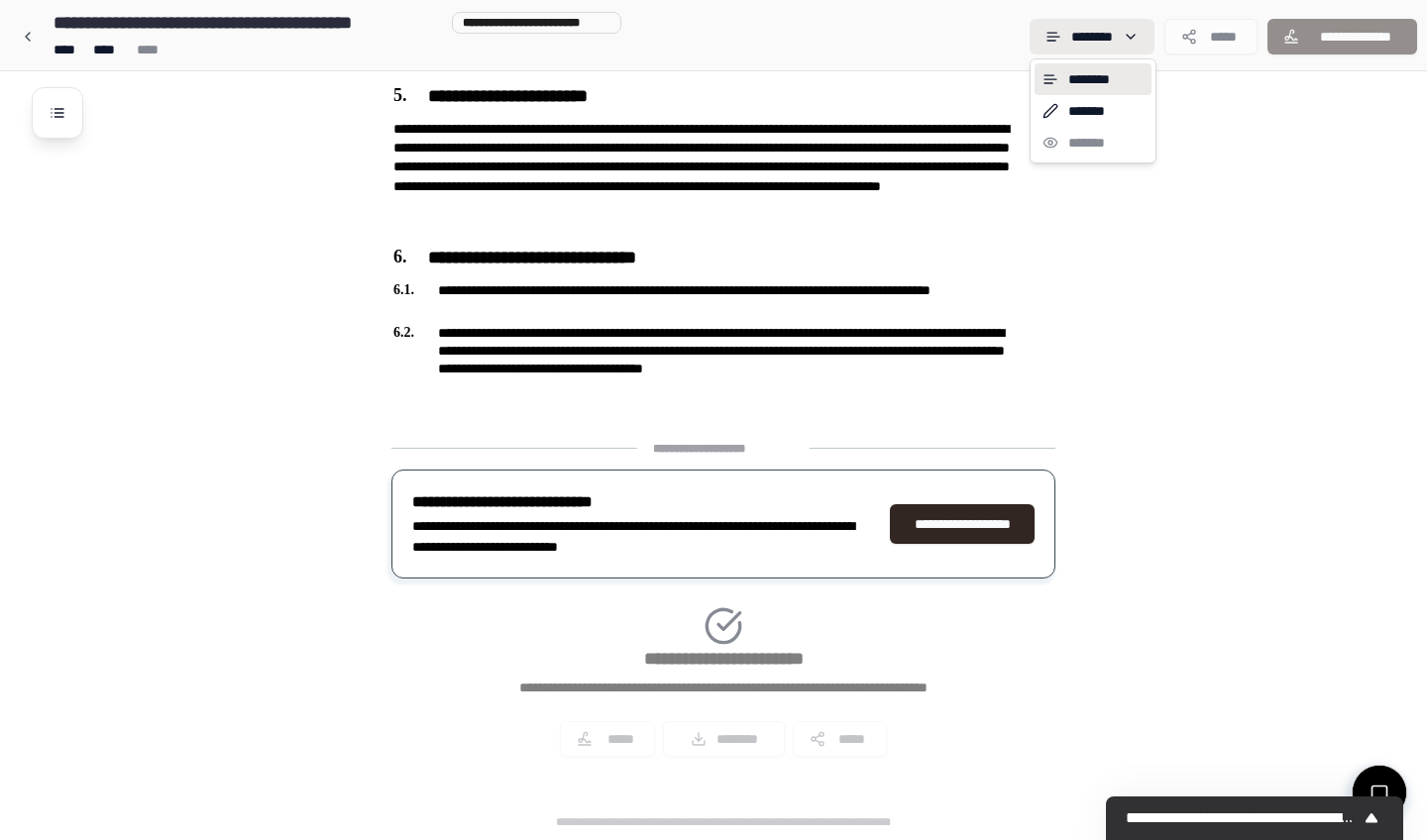 click on "**********" at bounding box center [714, -296] 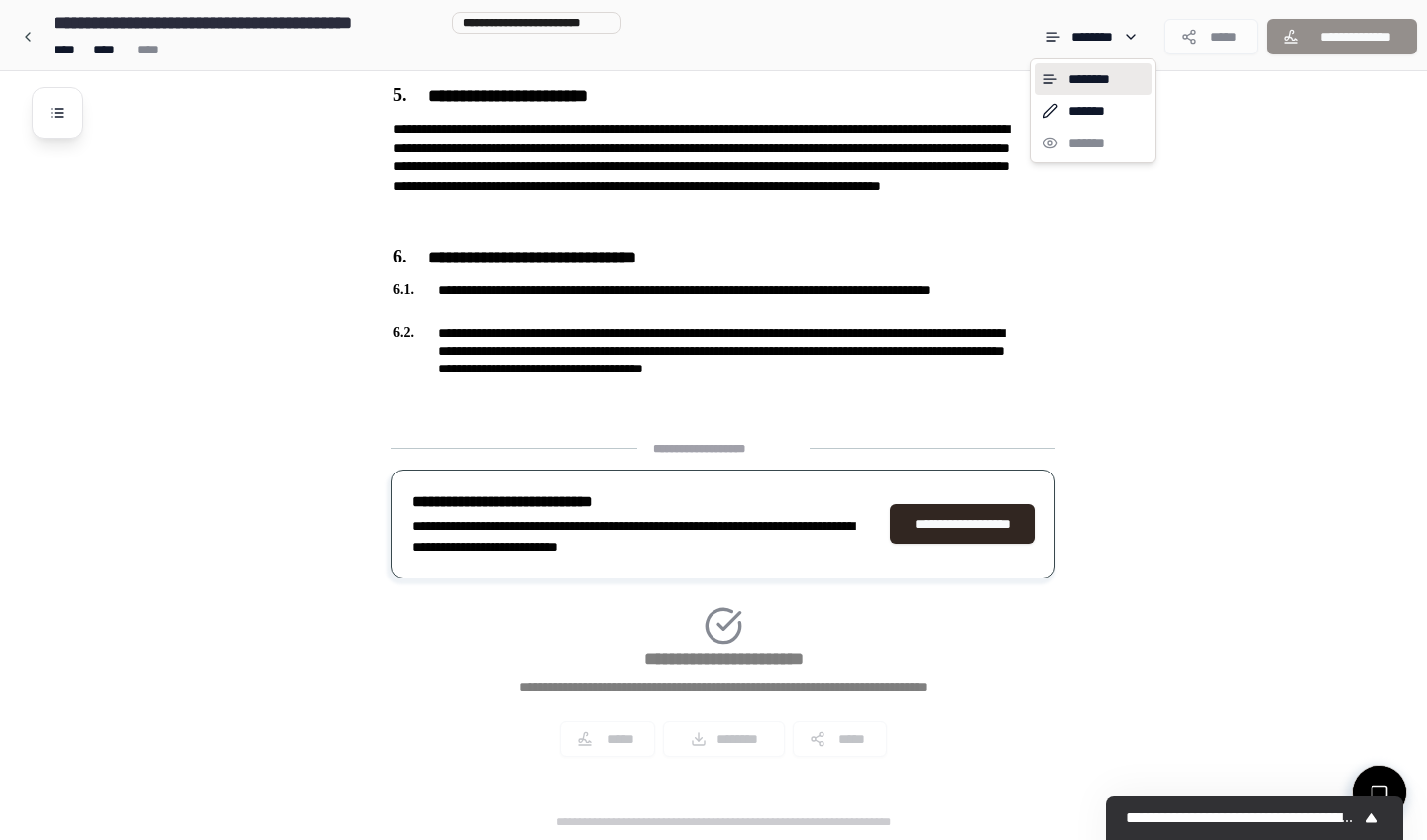 click on "******** ******* *******" at bounding box center [1093, 111] 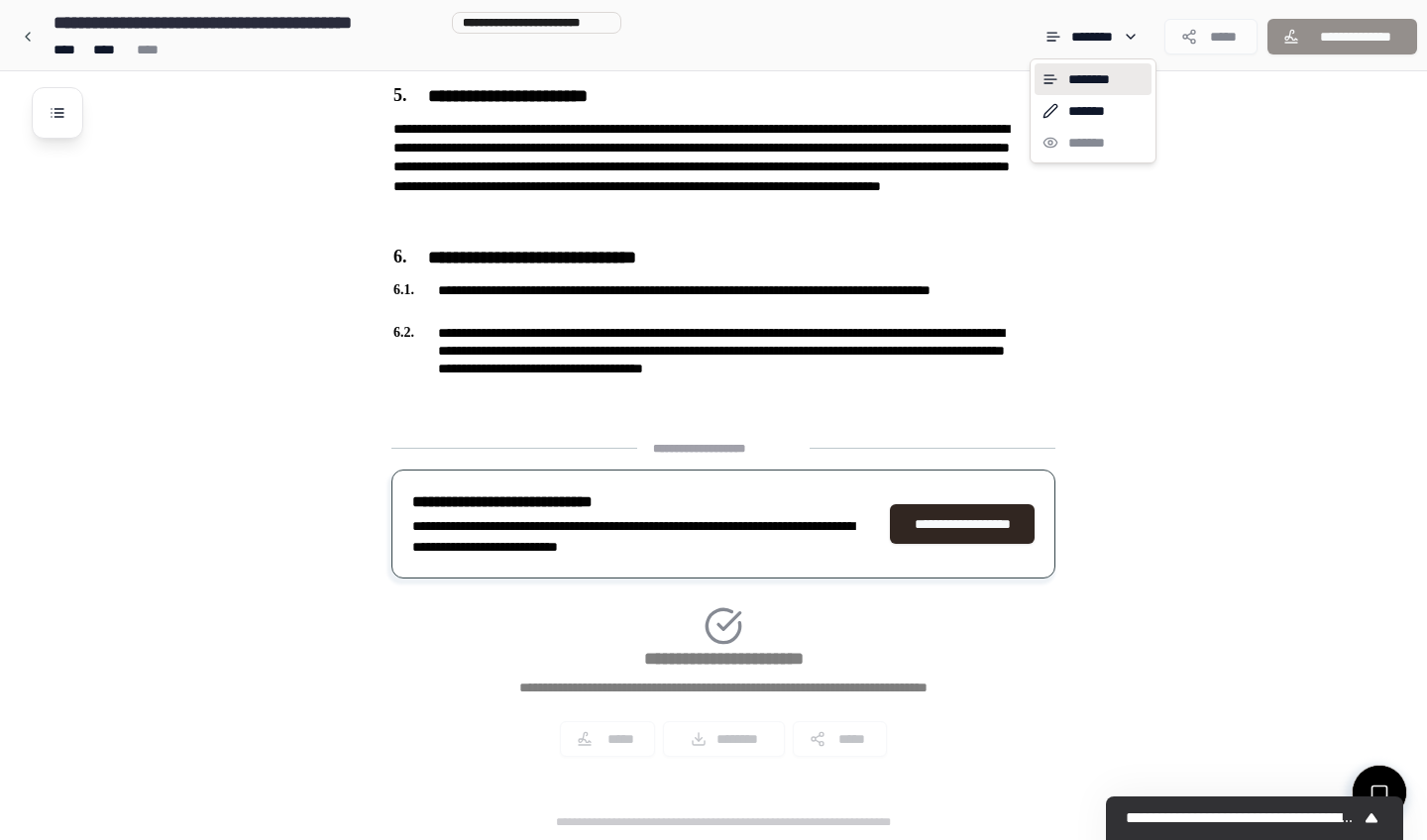 click on "**********" at bounding box center (714, -296) 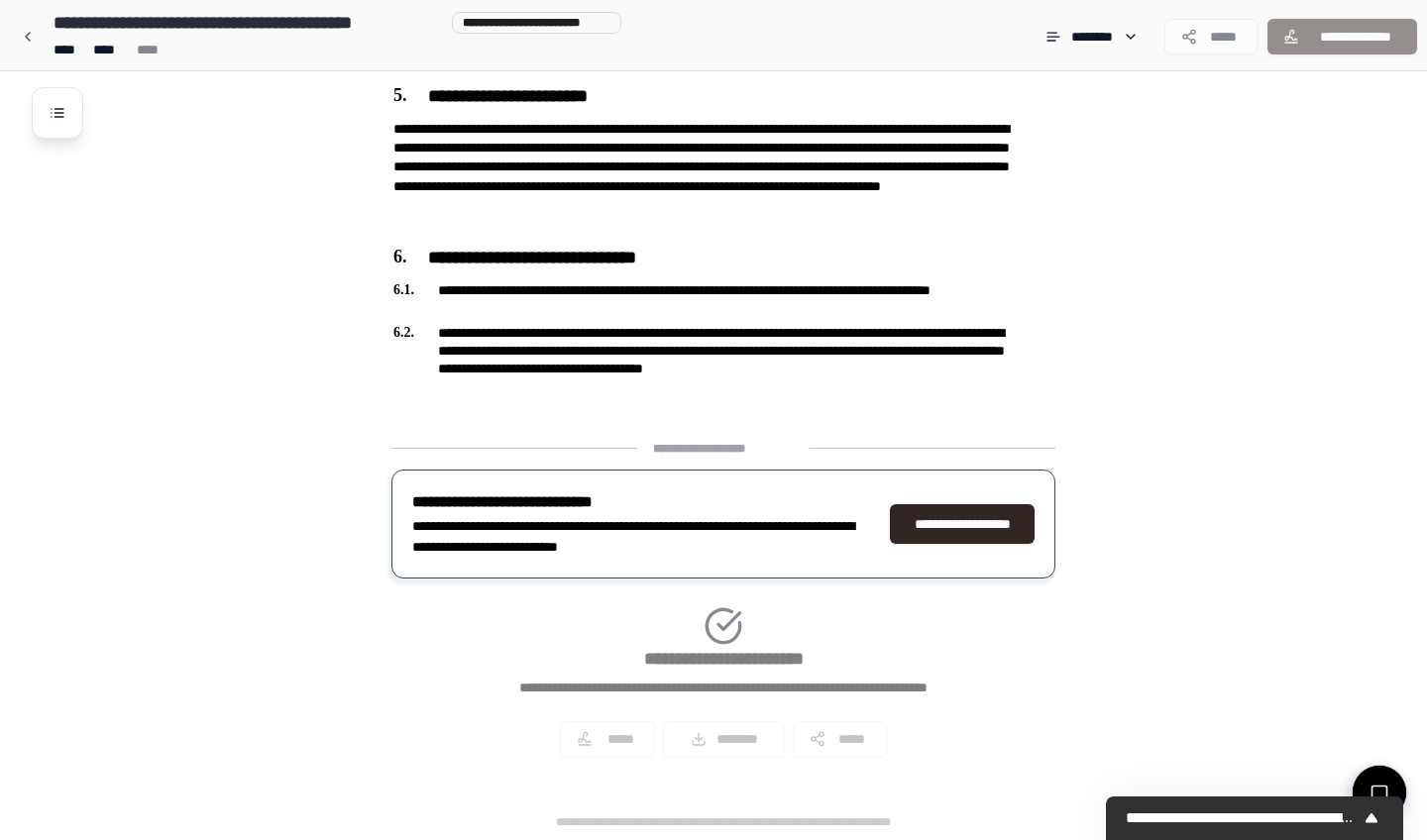 click on "**********" at bounding box center (248, 23) 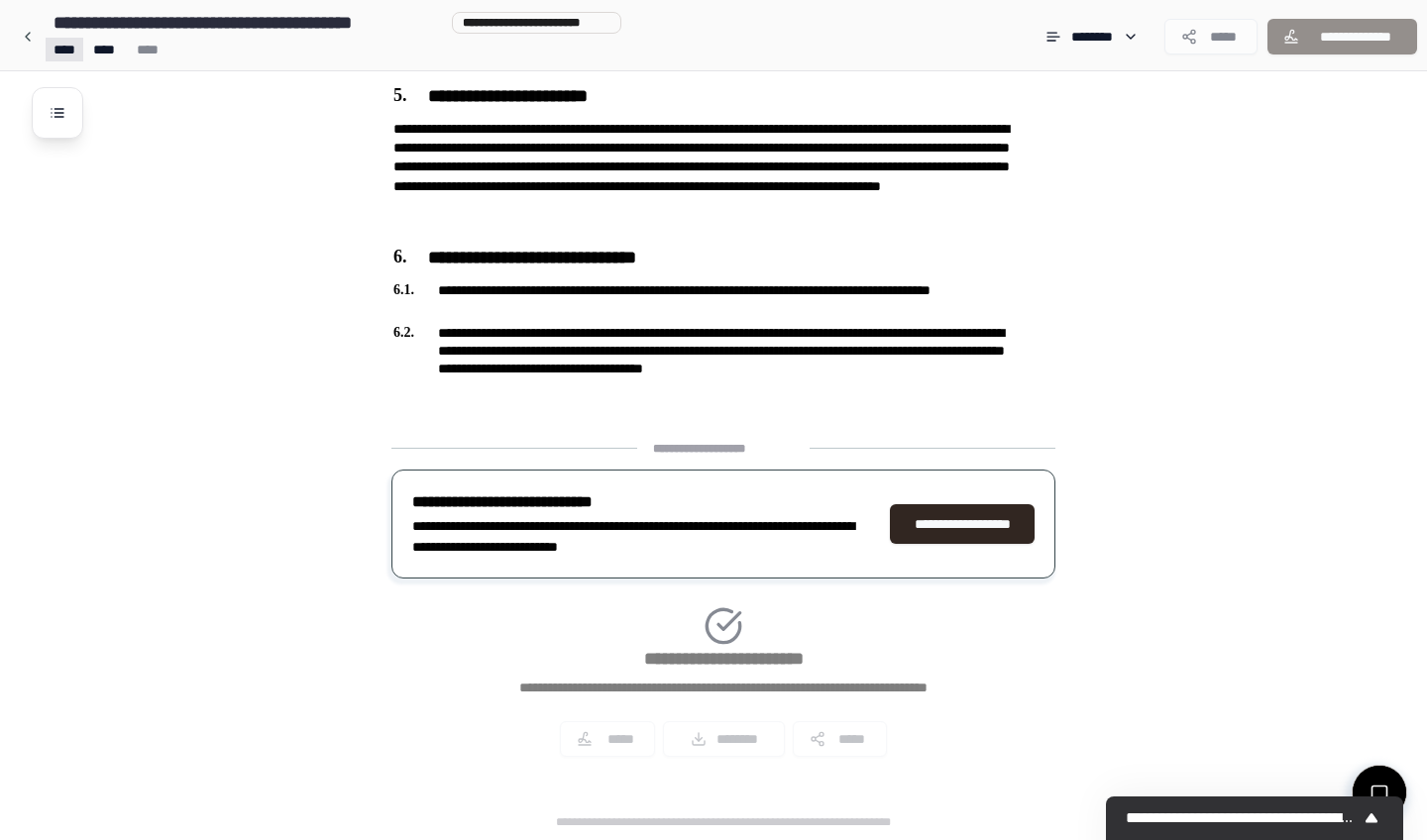 click on "**********" at bounding box center [714, -296] 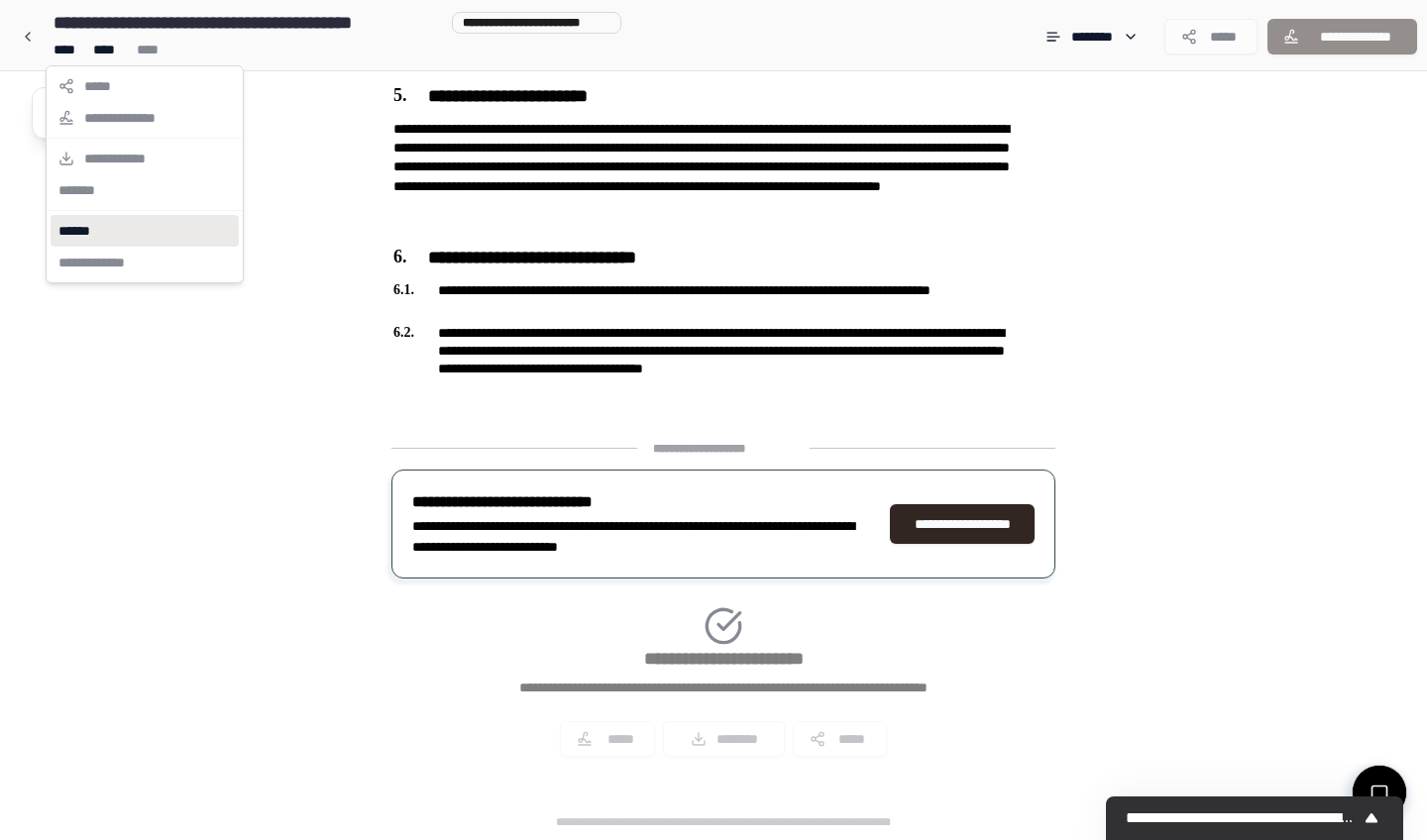 click on "******" at bounding box center (145, 231) 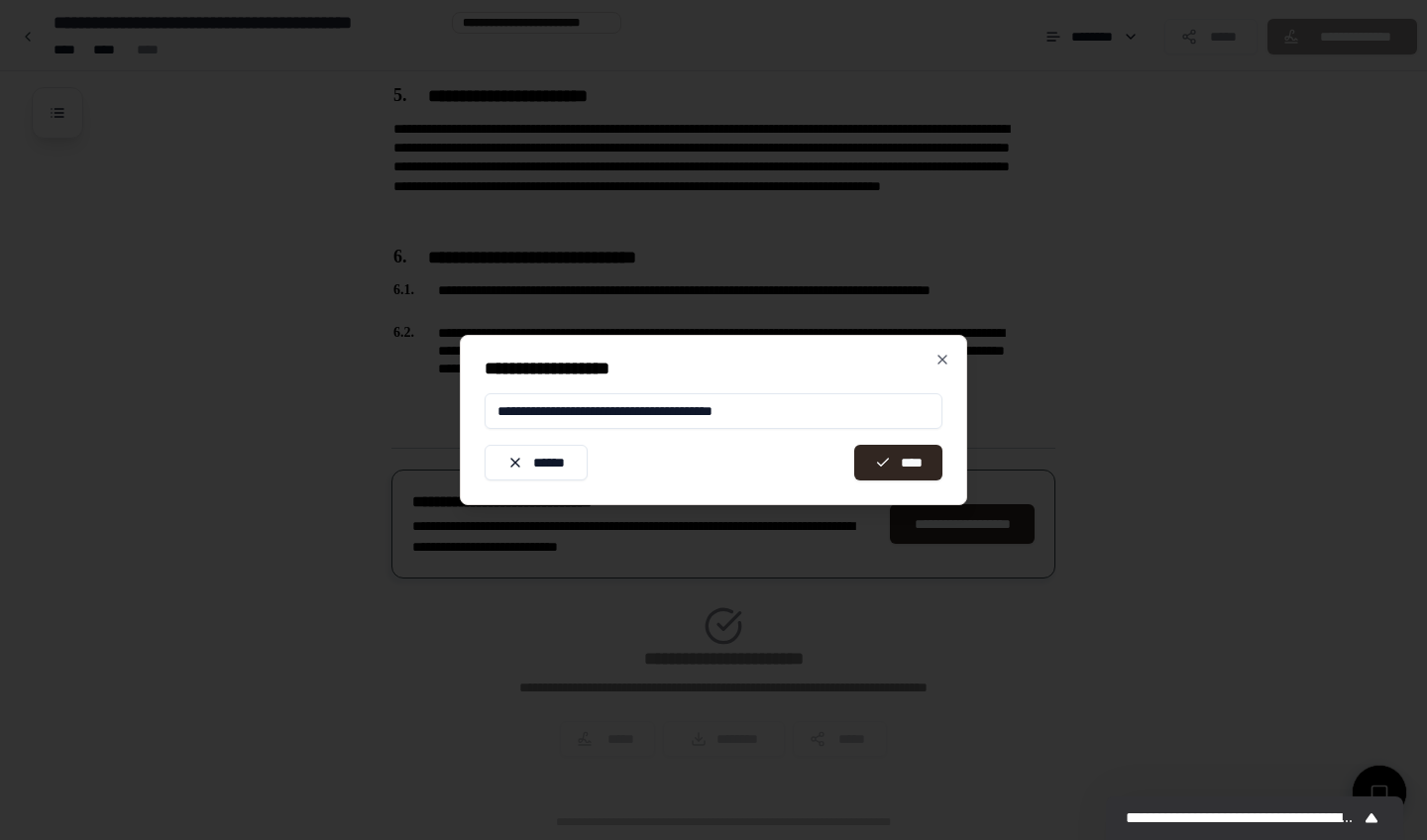 click on "**********" at bounding box center [714, 411] 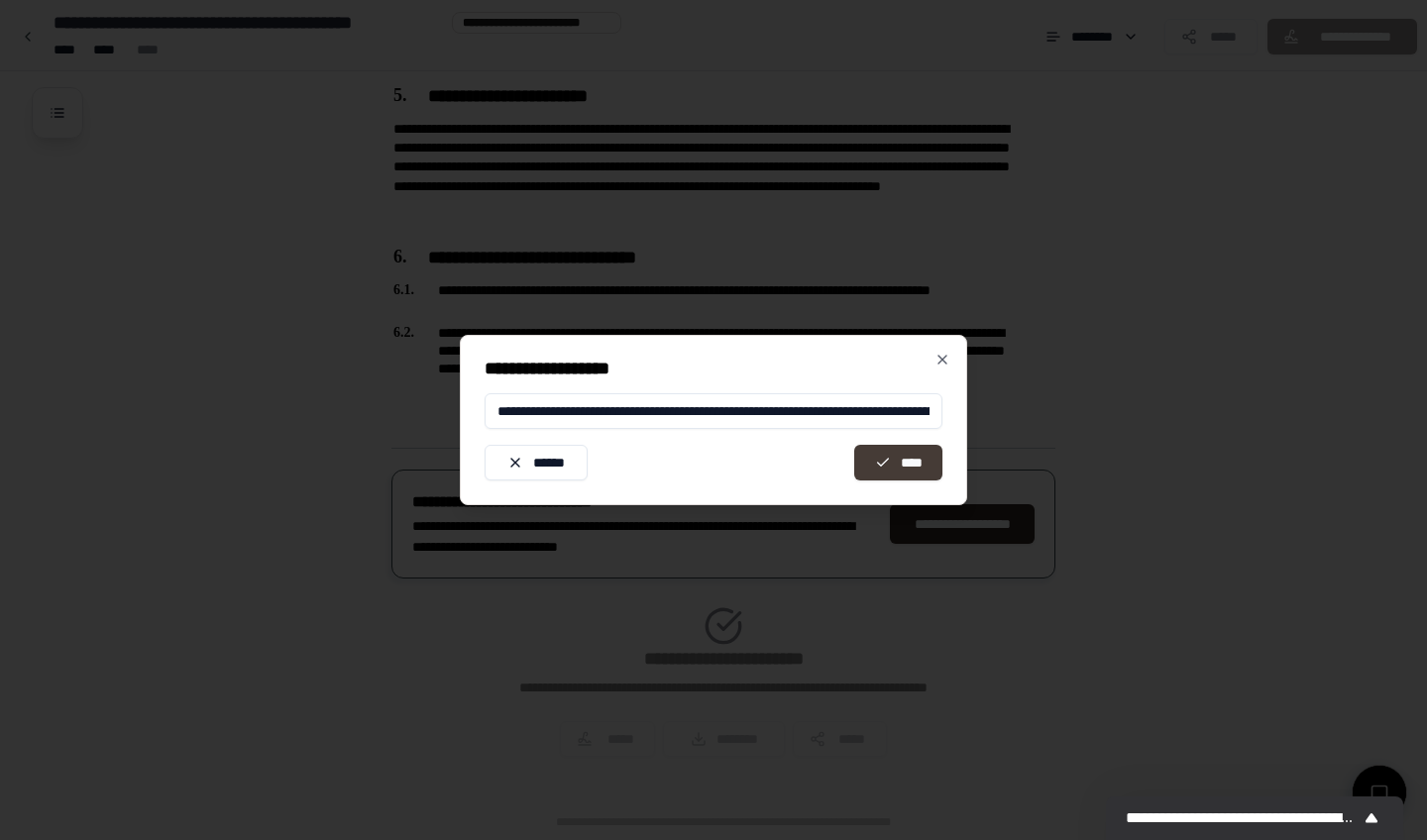 type on "**********" 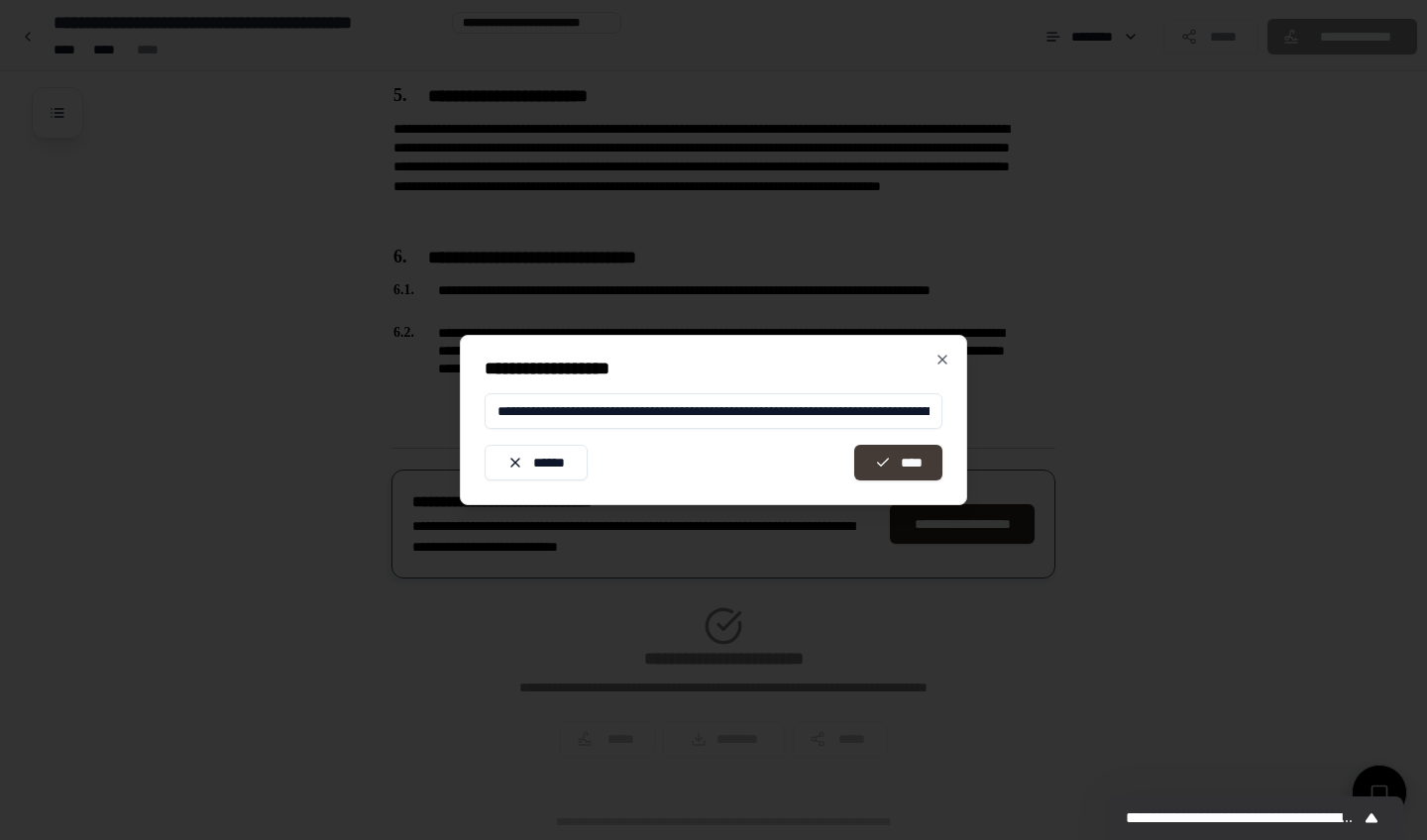 click on "****" at bounding box center (898, 463) 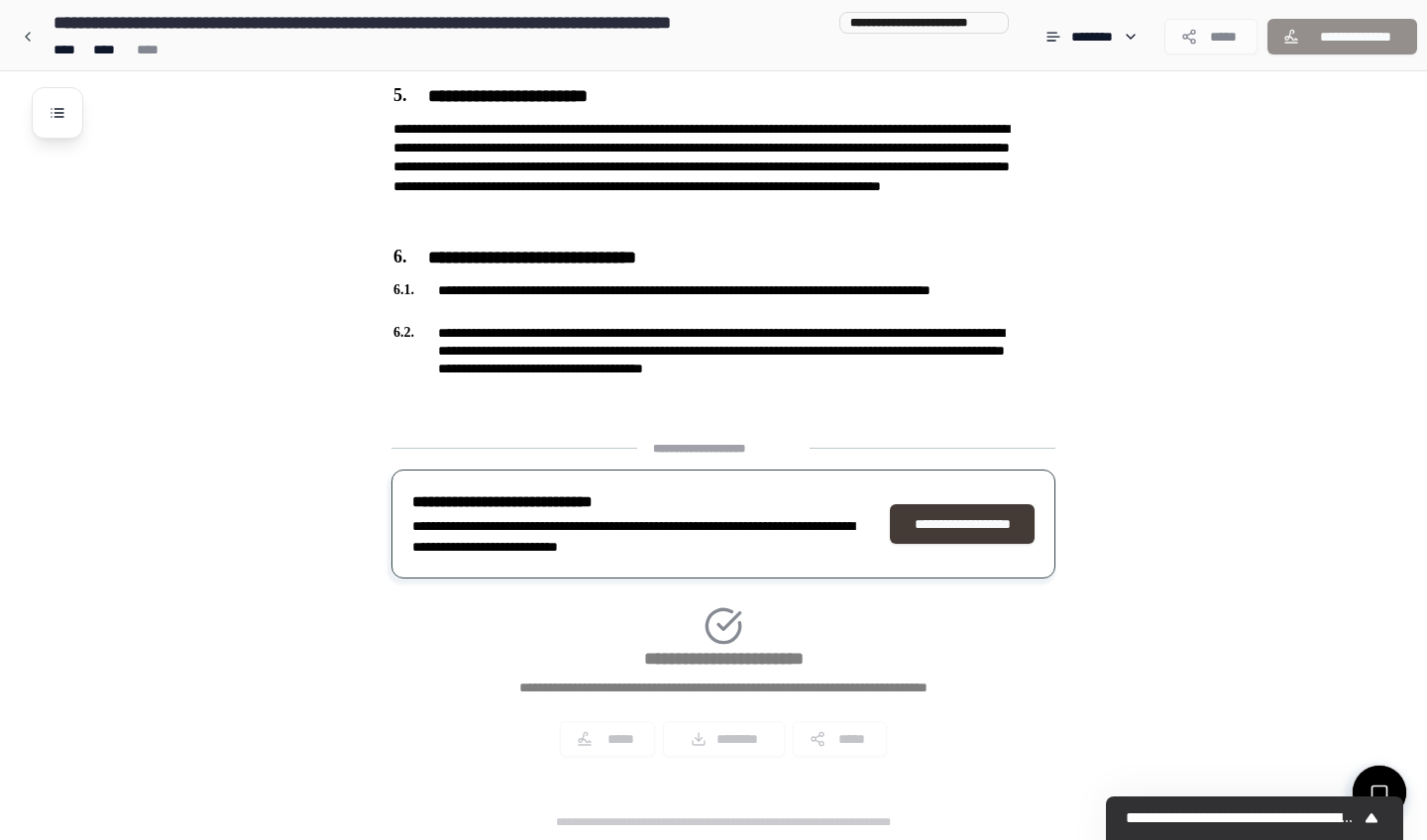 click on "**********" at bounding box center (962, 524) 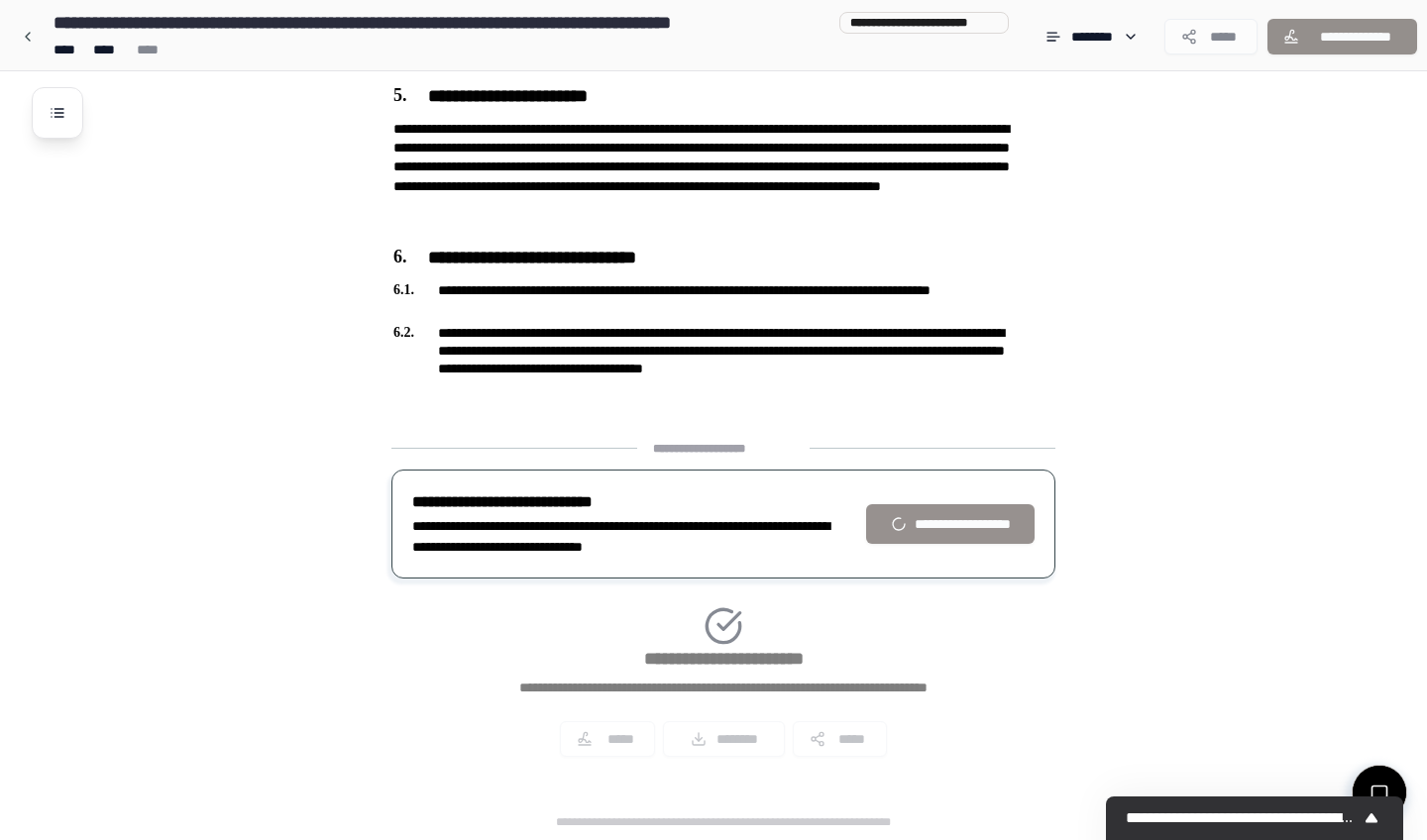 scroll, scrollTop: 1432, scrollLeft: 0, axis: vertical 